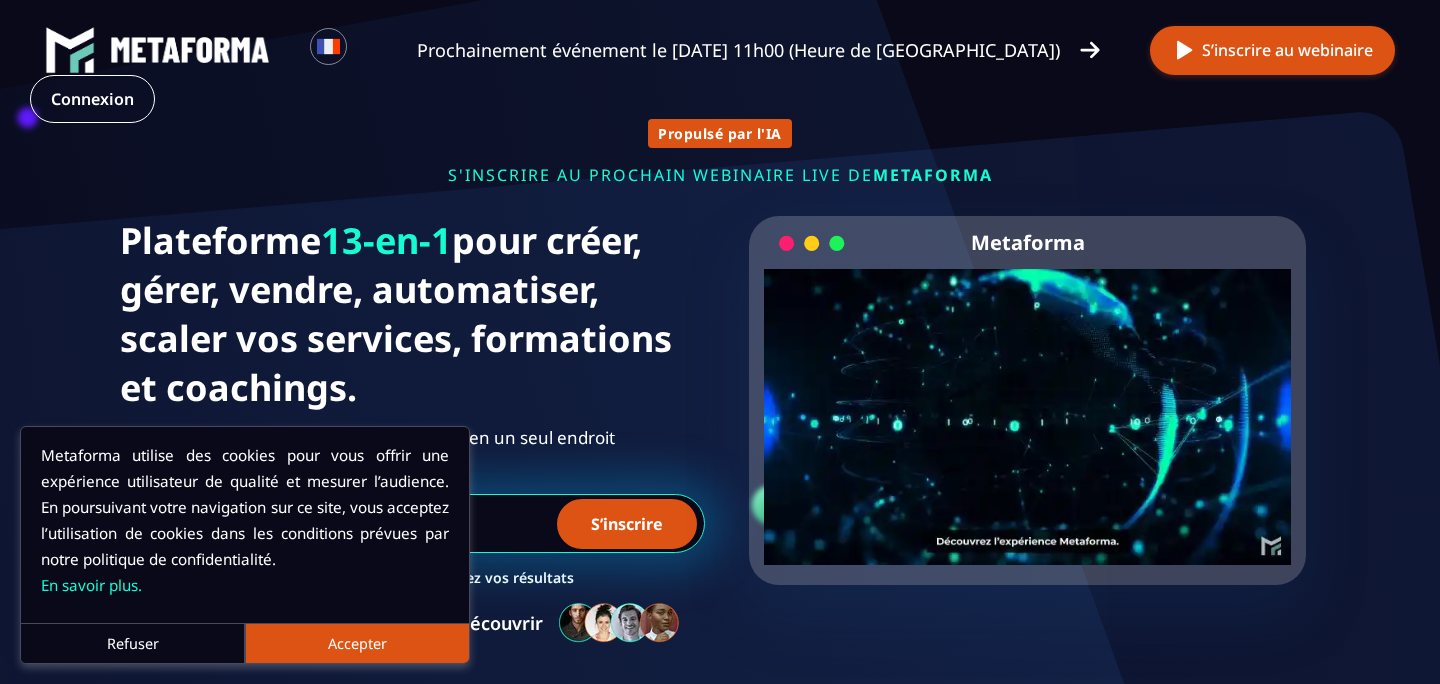 scroll, scrollTop: 0, scrollLeft: 0, axis: both 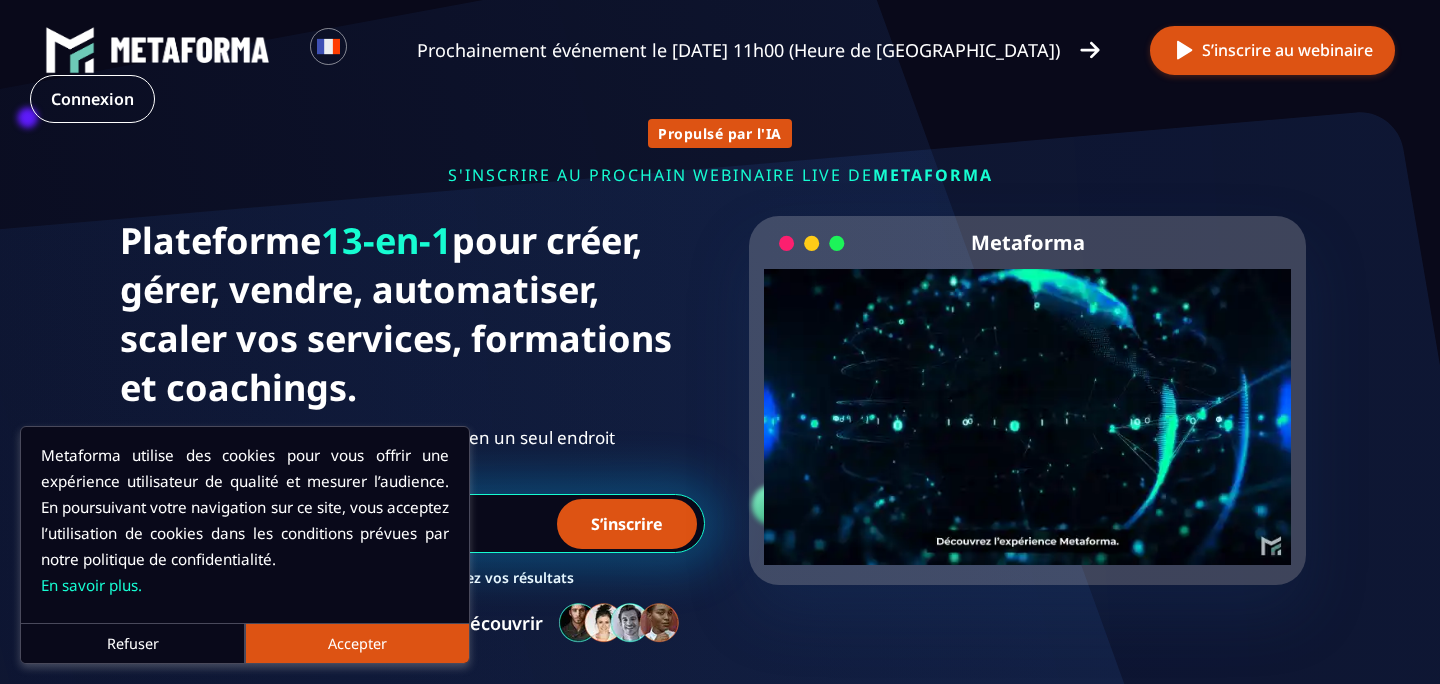 click on "Propulsé par l'IA s'inscrire au prochain webinaire live de  METAFORMA S’inscrire au prochain webinaire live le jeudi 10 juillet à 11h00 (Heure de Paris) Plateforme  13-en-1  pour créer, gérer, vendre, automatiser, scaler vos services,  formations et coachings. Tout ce dont les  Formateur/Trices Coach En Ligne  ont besoin en un seul endroit S’inscrire 100% Gratuit Boostez vos résultats Rejoignez + de 1 200 curieux prêts à découvrir Metaforma  Your browser does not support the video tag." at bounding box center (720, 371) 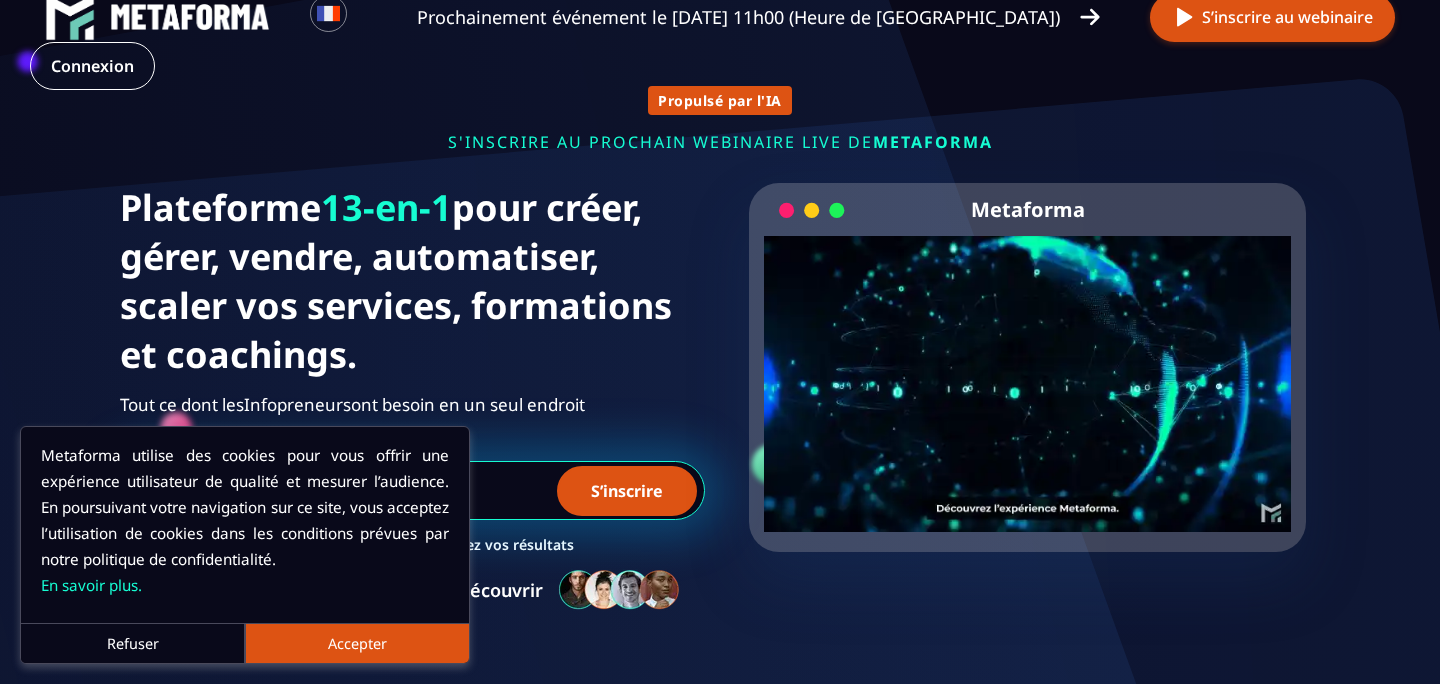 scroll, scrollTop: 46, scrollLeft: 0, axis: vertical 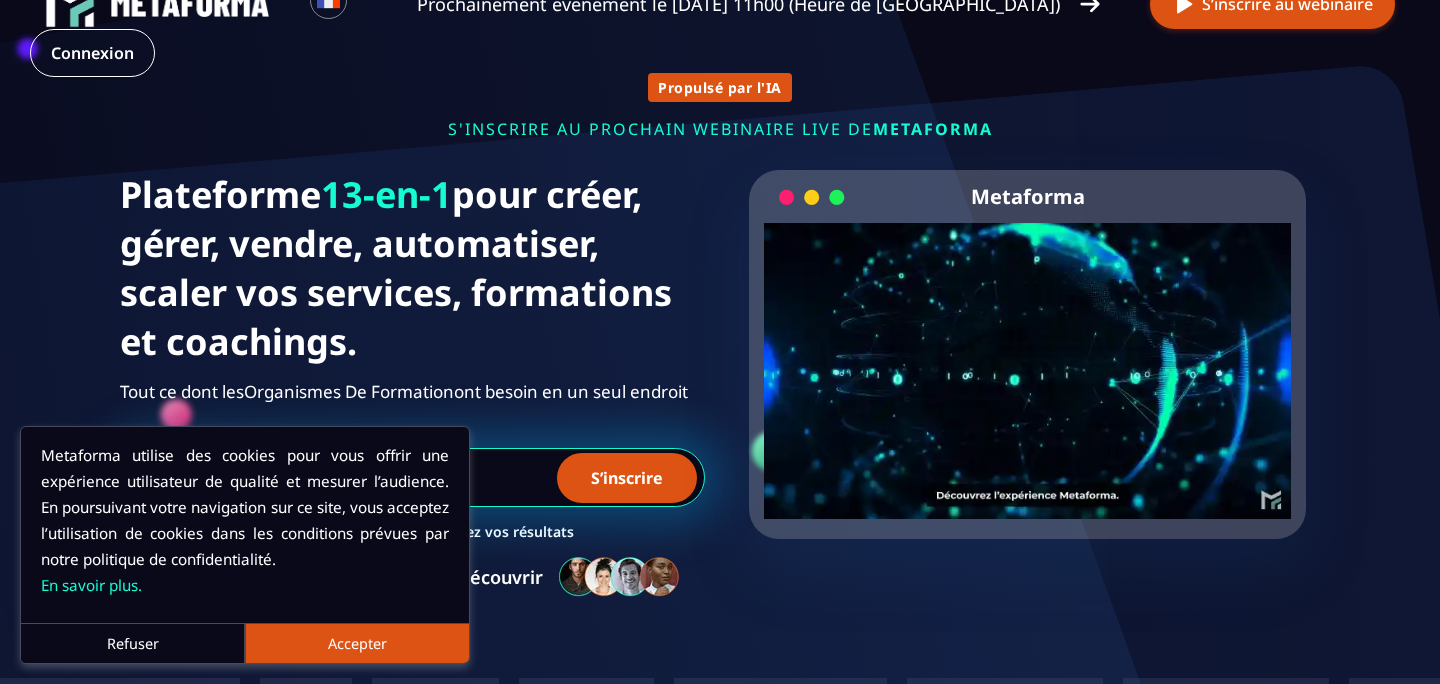 click on "Accepter" at bounding box center (357, 643) 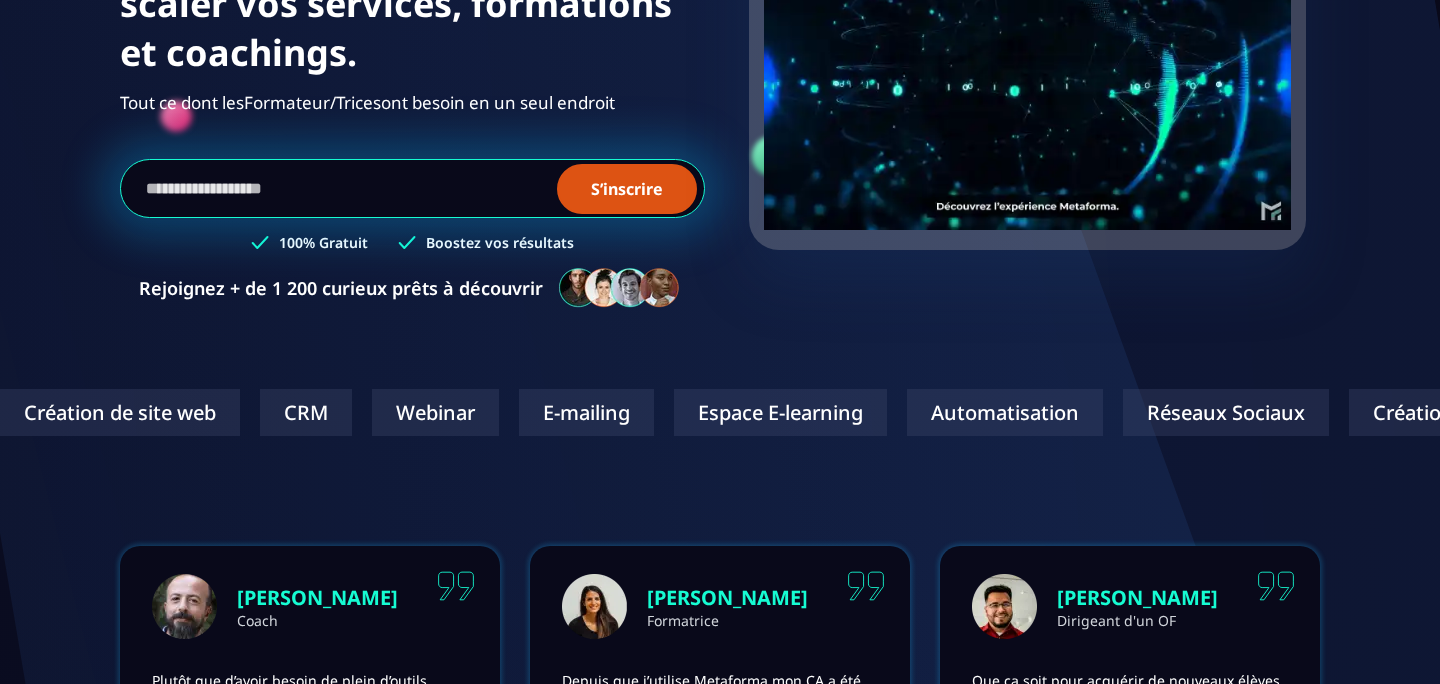 scroll, scrollTop: 0, scrollLeft: 0, axis: both 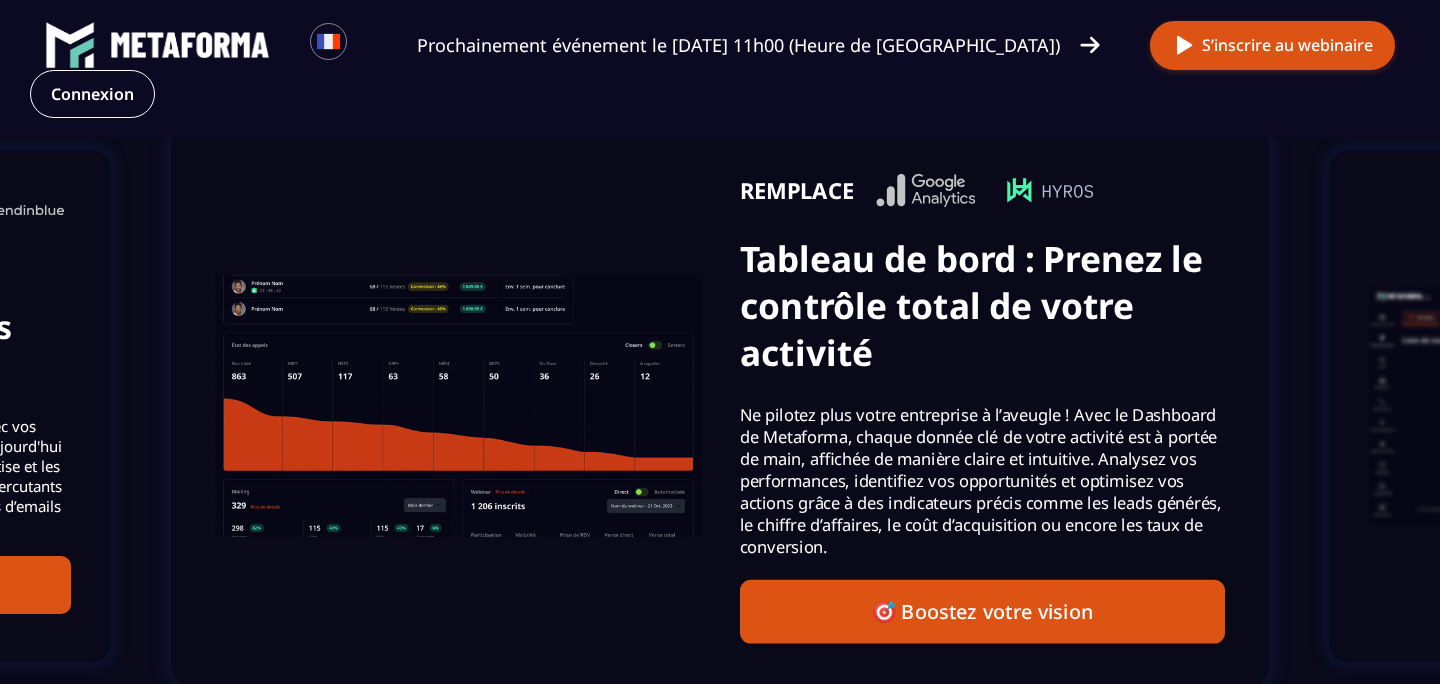 click at bounding box center (457, 406) 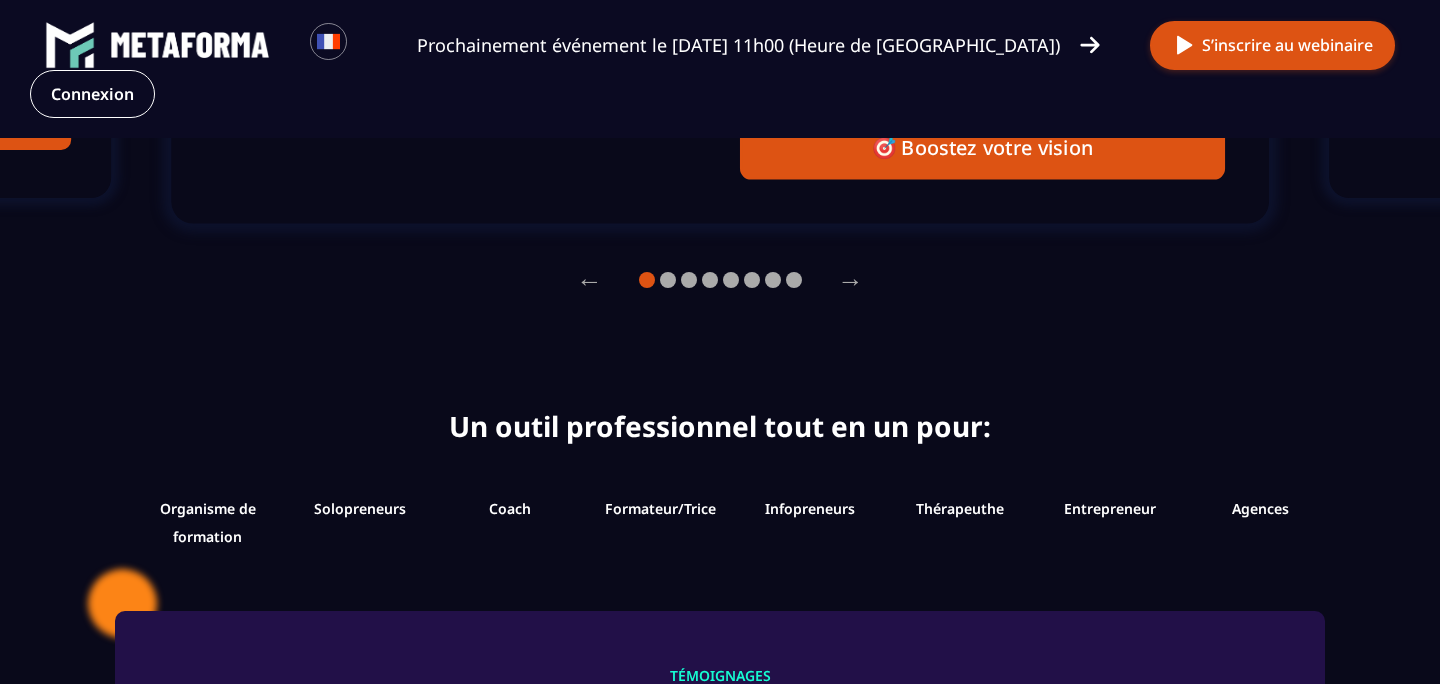 scroll, scrollTop: 1885, scrollLeft: 0, axis: vertical 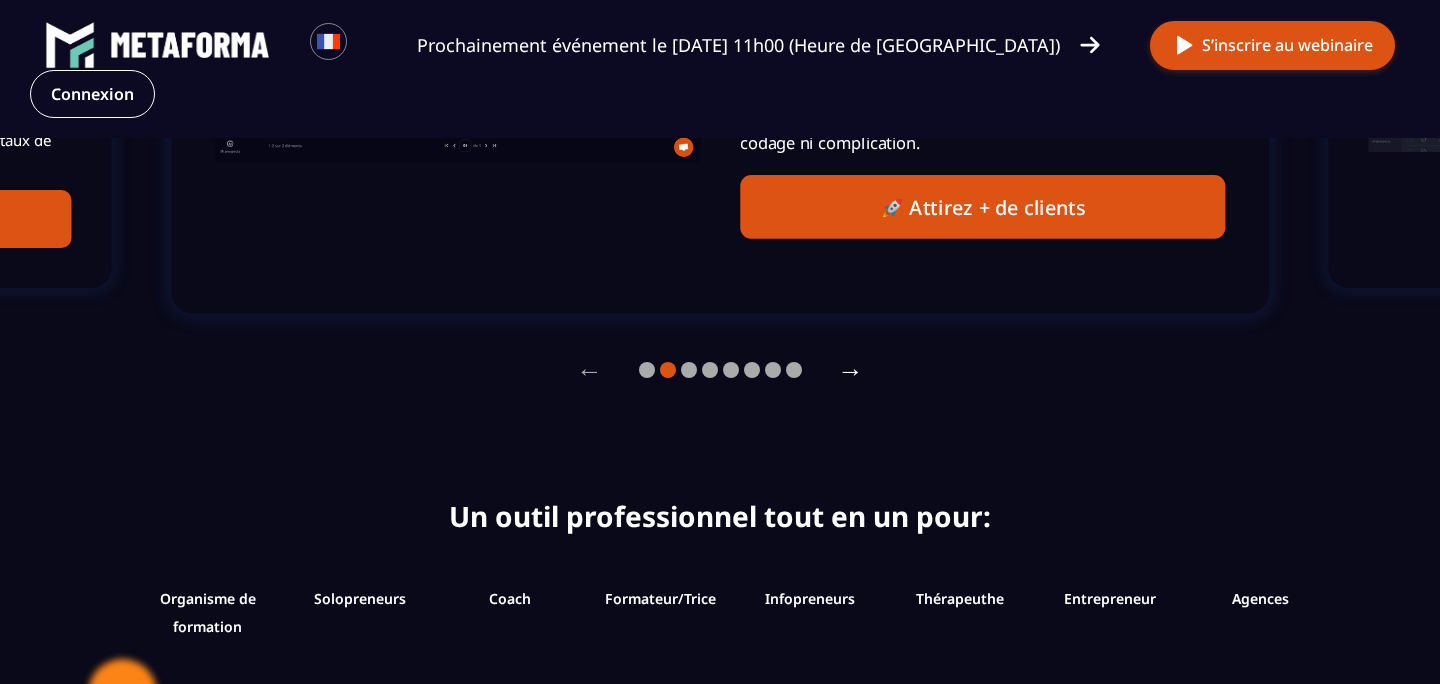 click on "→" at bounding box center [851, 370] 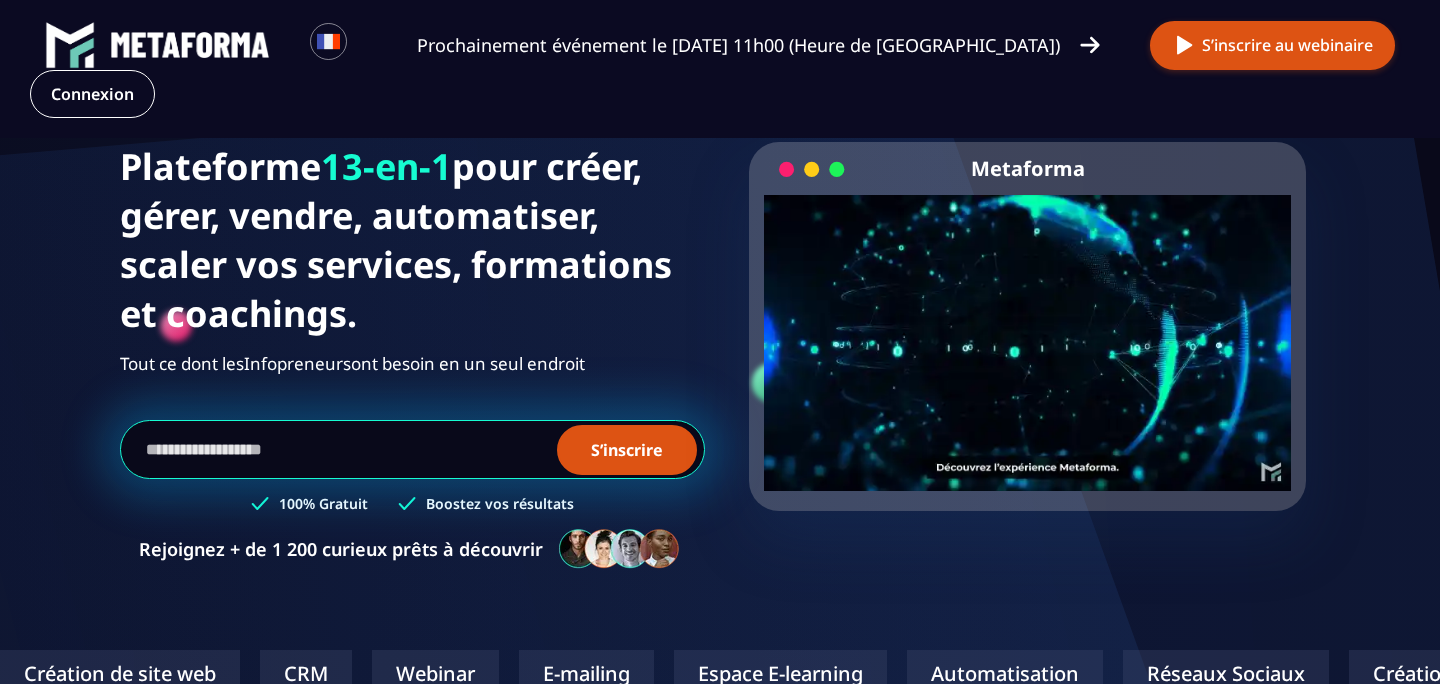 scroll, scrollTop: 0, scrollLeft: 0, axis: both 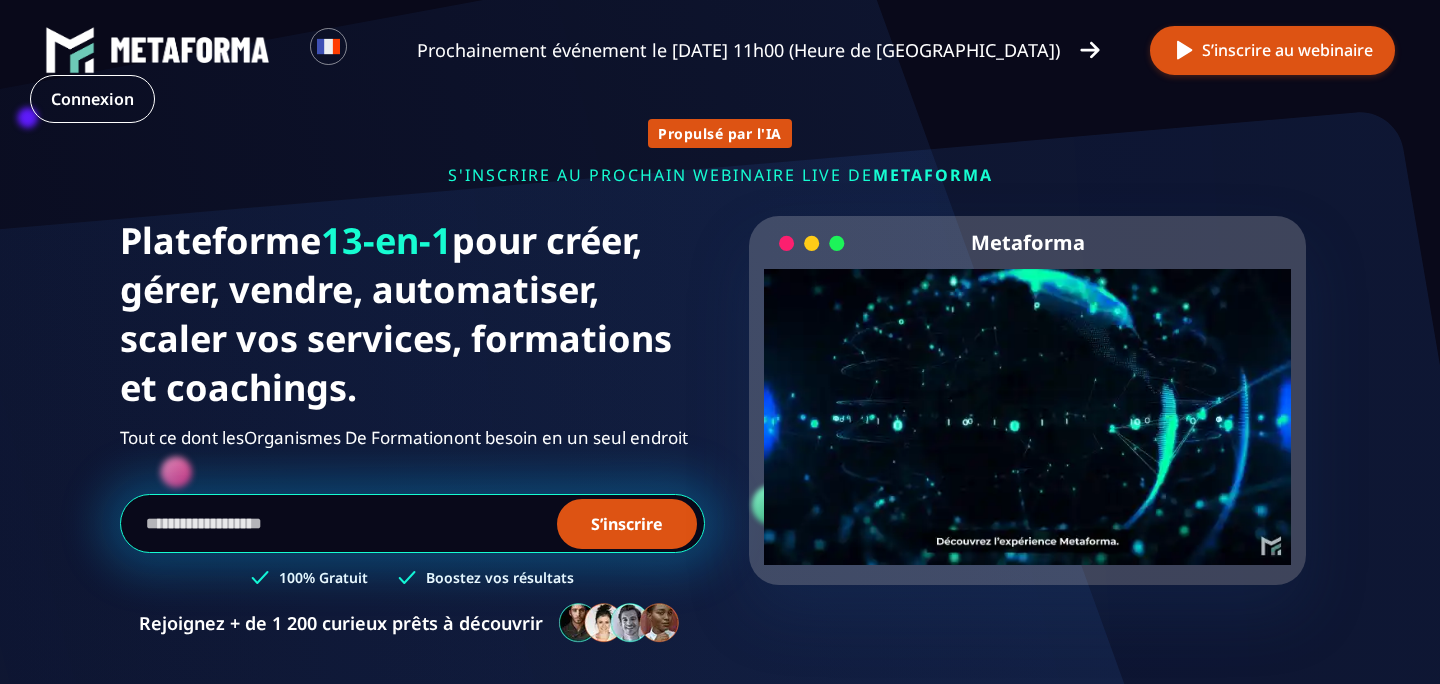 drag, startPoint x: 148, startPoint y: 247, endPoint x: 383, endPoint y: 400, distance: 280.41754 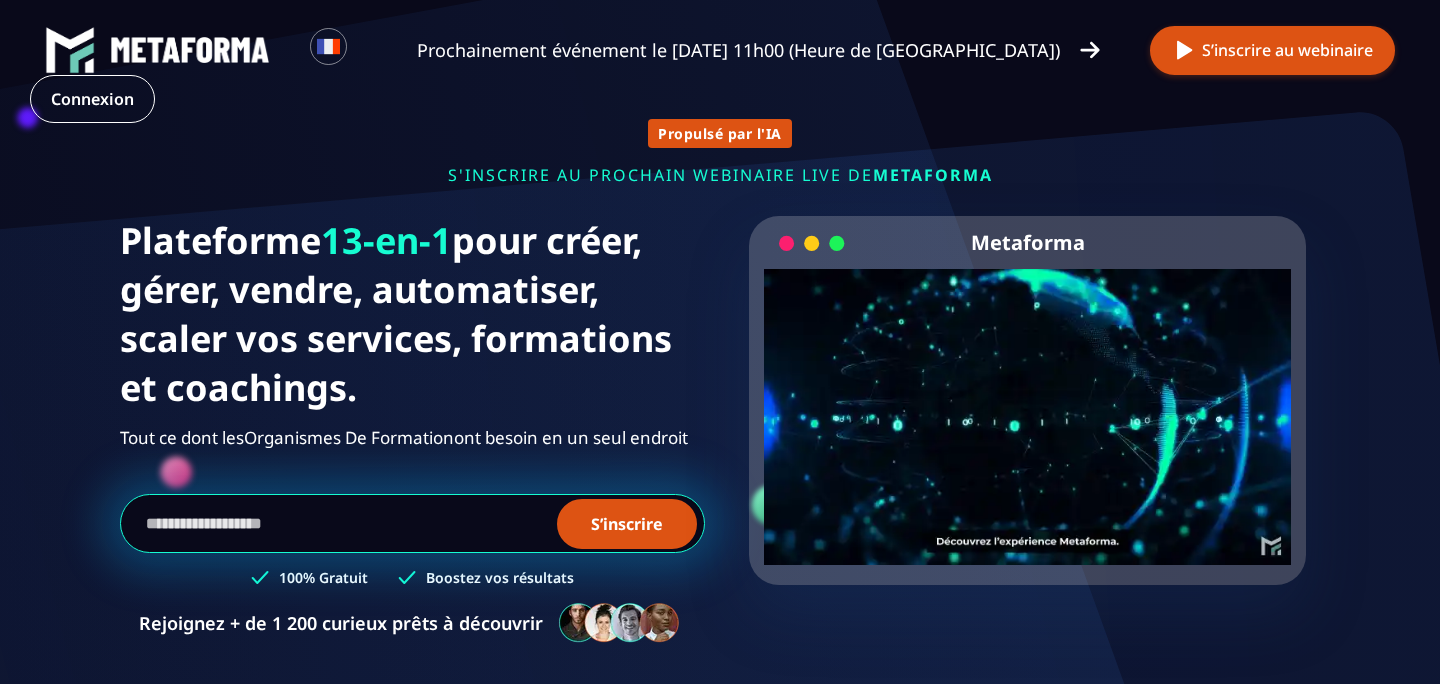 click on "Plateforme  13-en-1  pour créer, gérer, vendre, automatiser, scaler vos services,  formations et coachings." at bounding box center [412, 314] 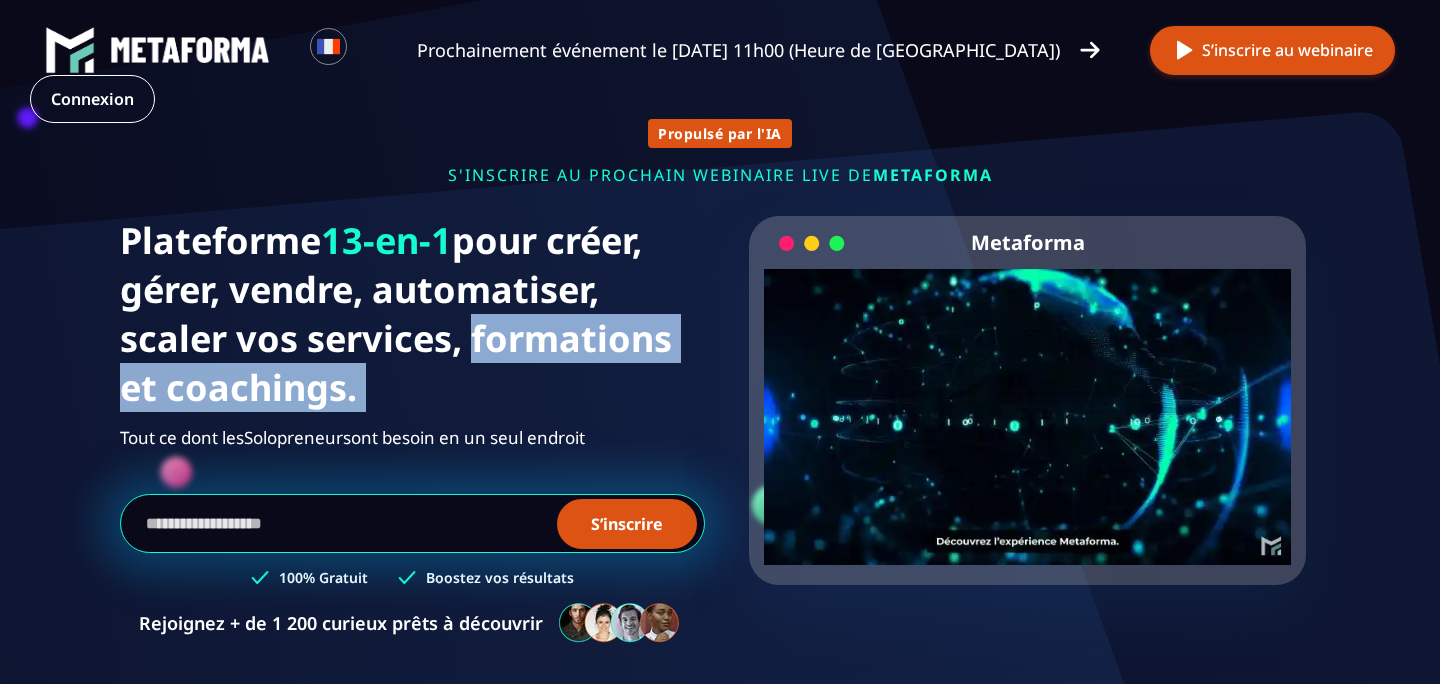 drag, startPoint x: 383, startPoint y: 400, endPoint x: 456, endPoint y: 340, distance: 94.493385 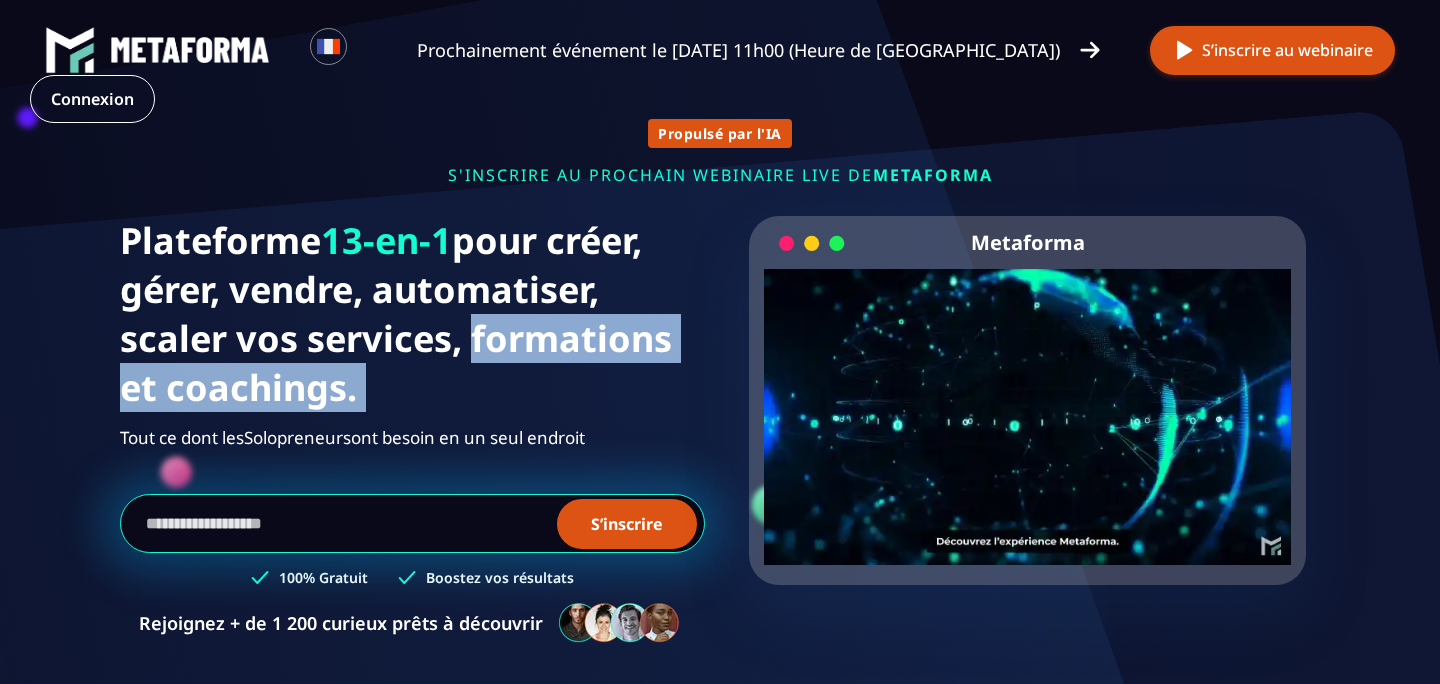 click on "Plateforme  13-en-1  pour créer, gérer, vendre, automatiser, scaler vos services,  formations et coachings." at bounding box center (412, 314) 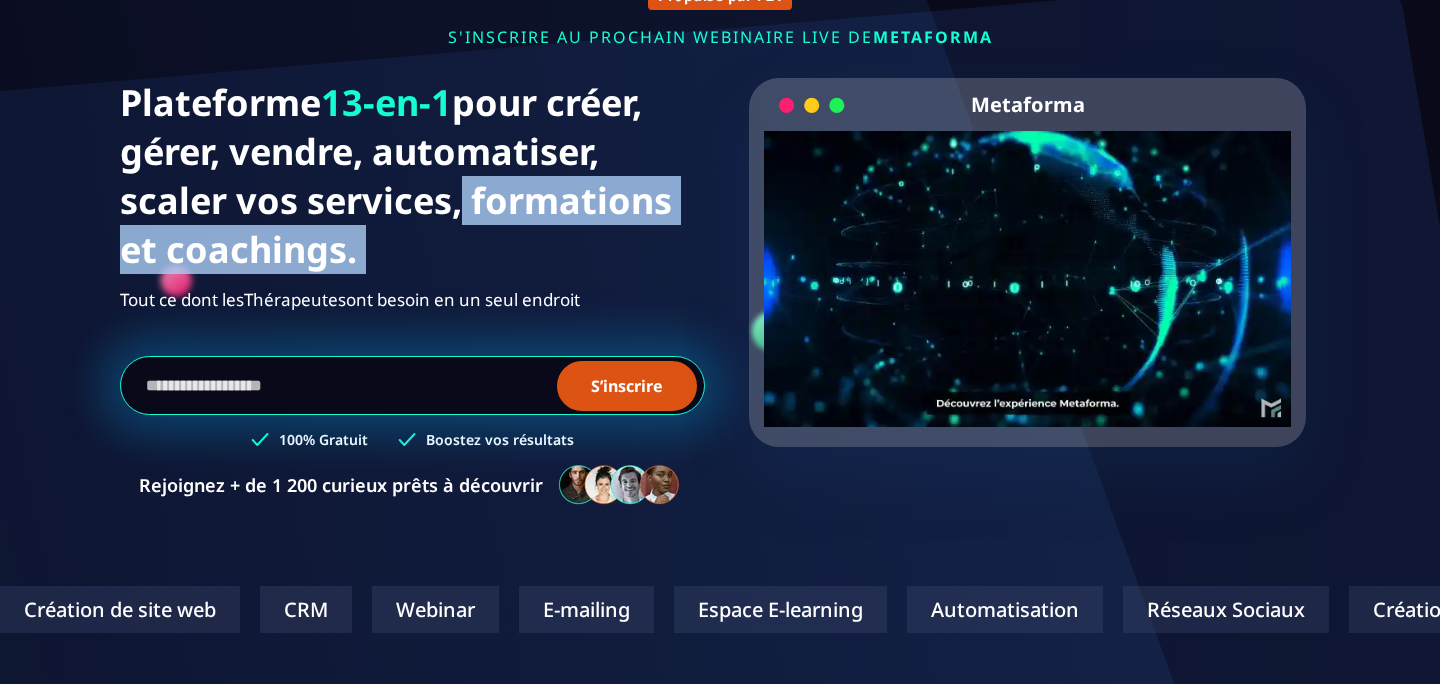 scroll, scrollTop: 224, scrollLeft: 0, axis: vertical 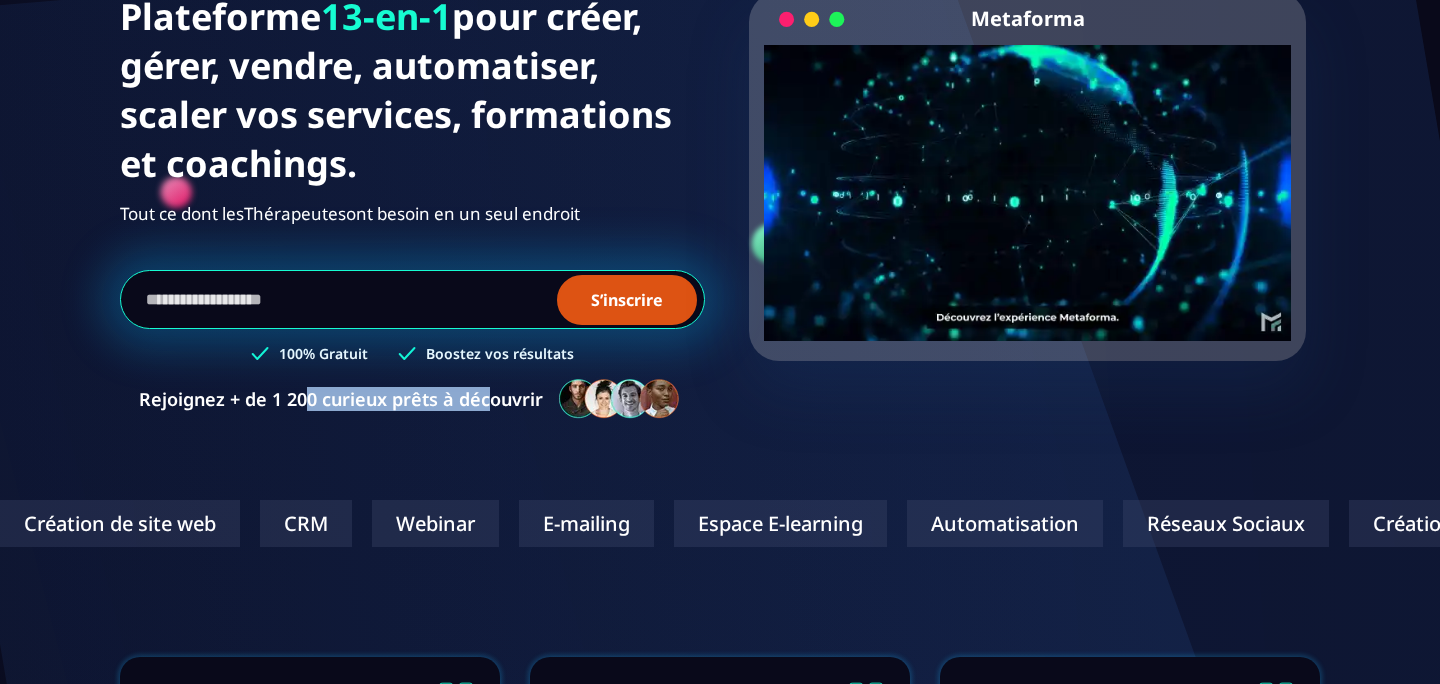 drag, startPoint x: 302, startPoint y: 413, endPoint x: 493, endPoint y: 412, distance: 191.00262 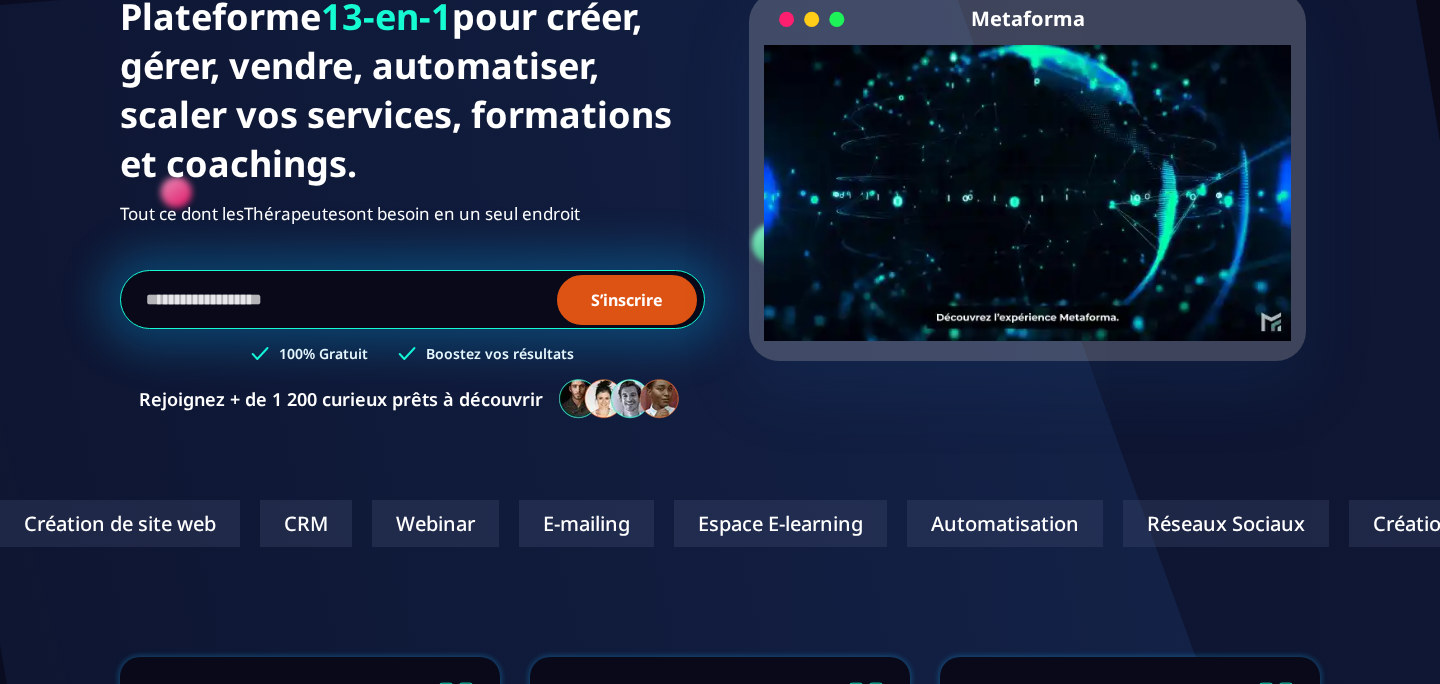 click on "Boostez vos résultats" at bounding box center [500, 353] 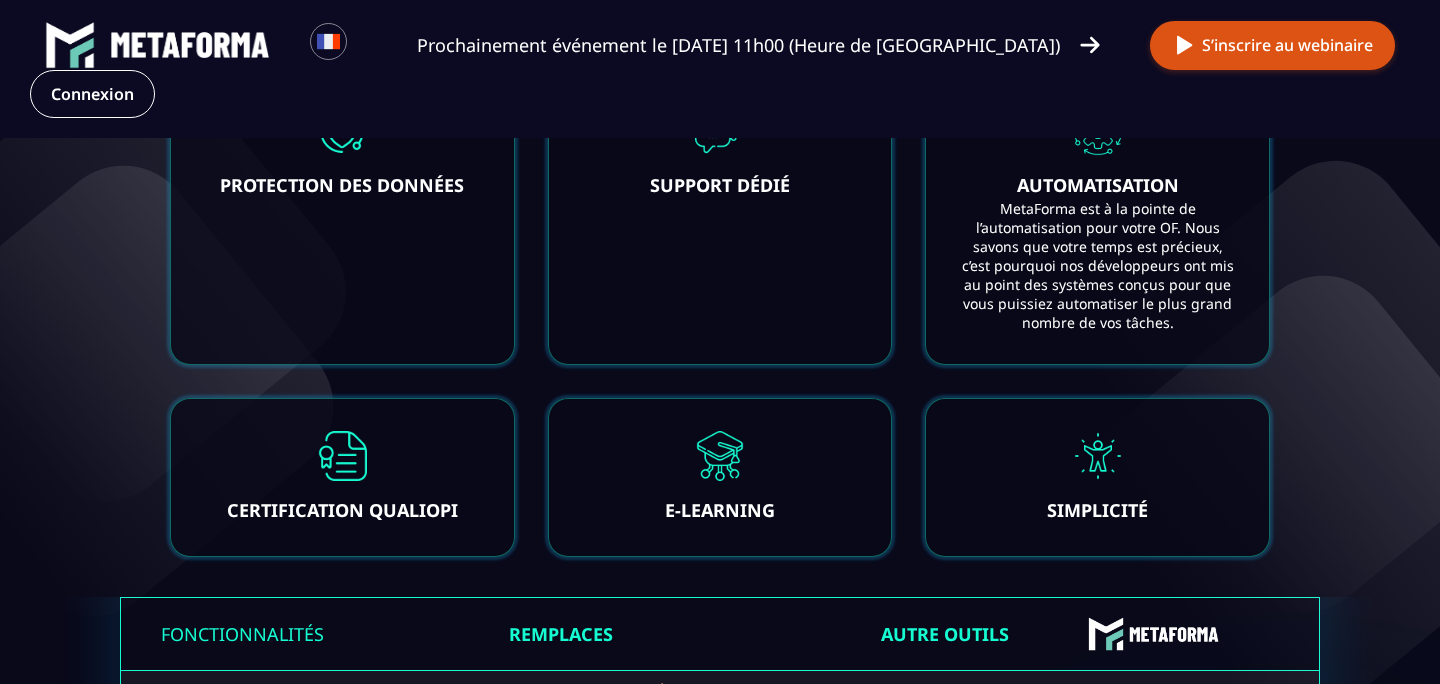 scroll, scrollTop: 4357, scrollLeft: 0, axis: vertical 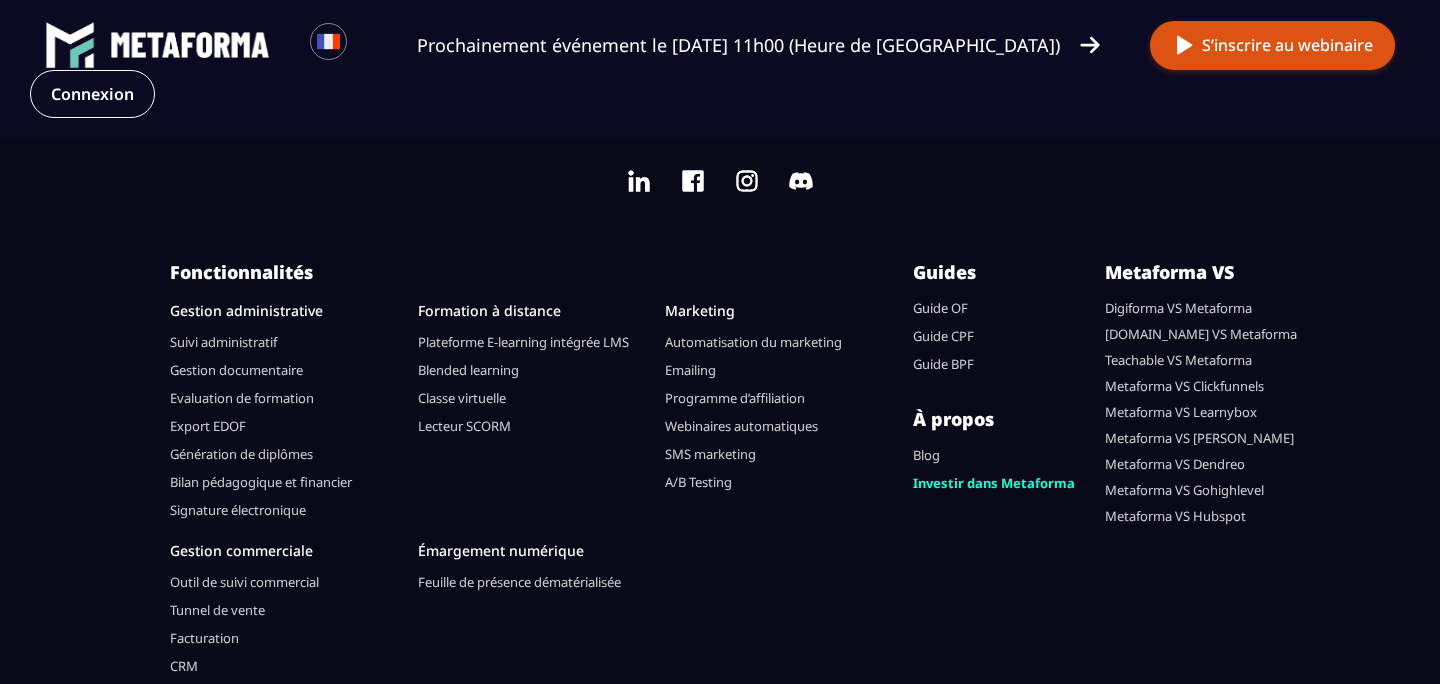 click on "Suivi administratif" at bounding box center [223, 342] 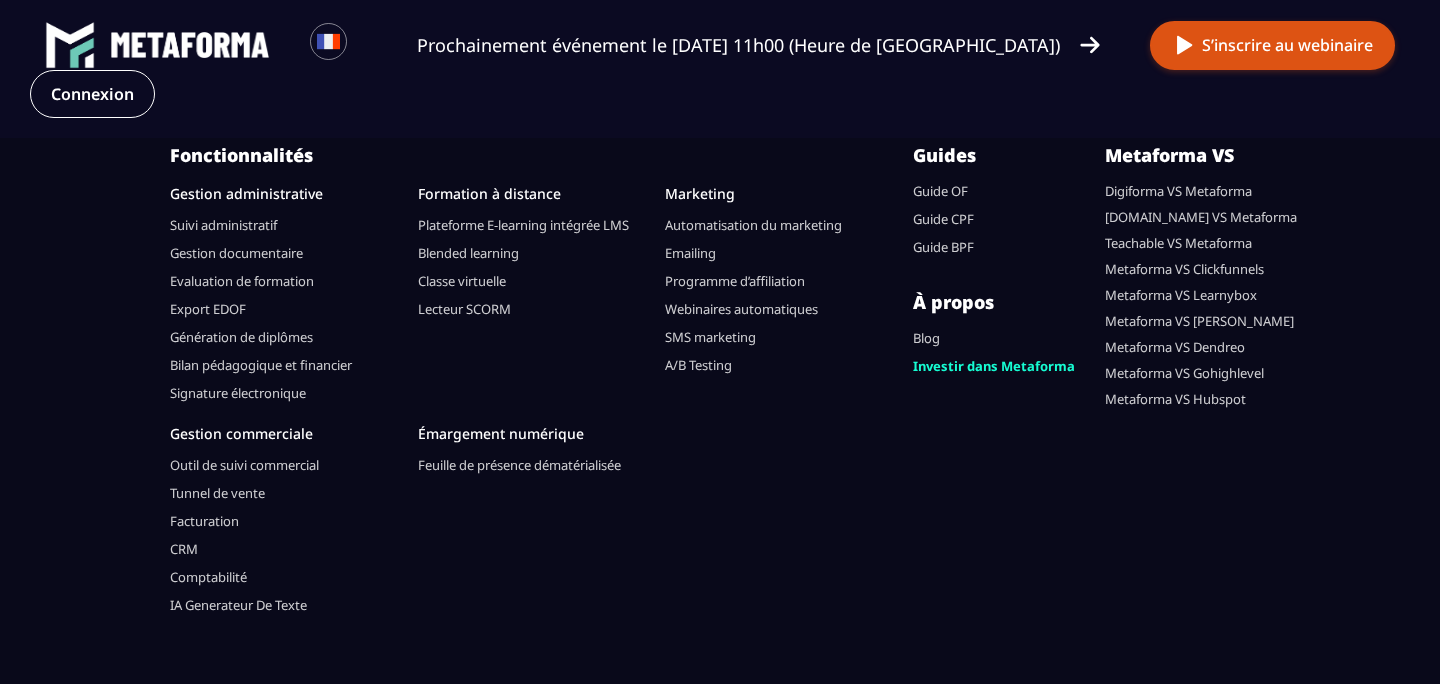 scroll, scrollTop: 6141, scrollLeft: 0, axis: vertical 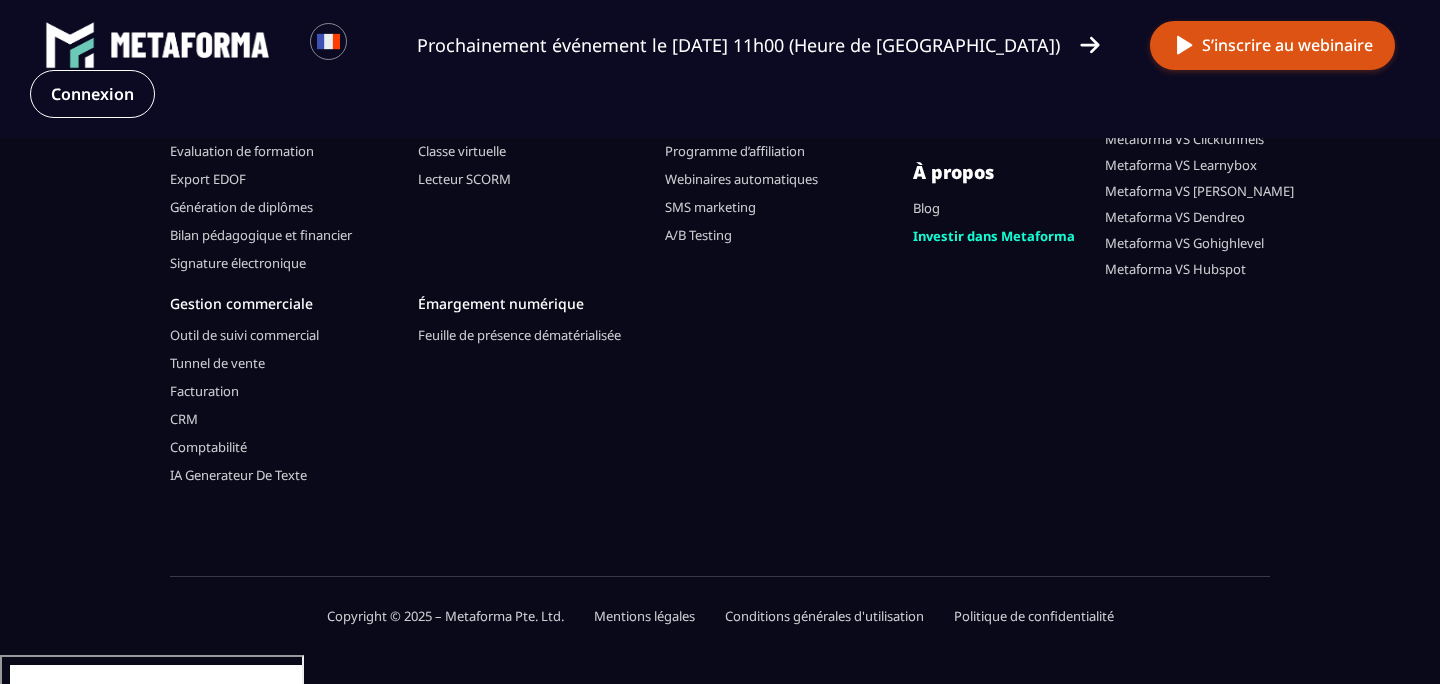 click on "Tunnel de vente" at bounding box center [217, 363] 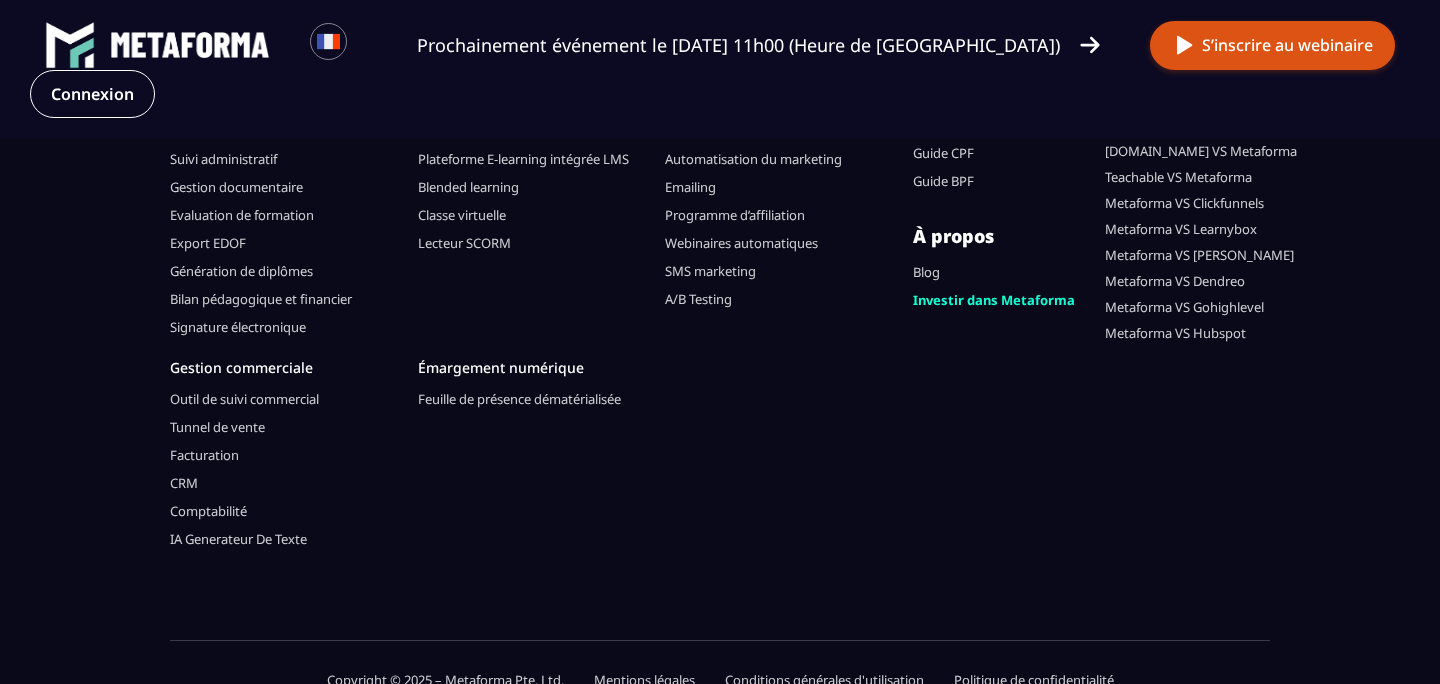 scroll, scrollTop: 5630, scrollLeft: 0, axis: vertical 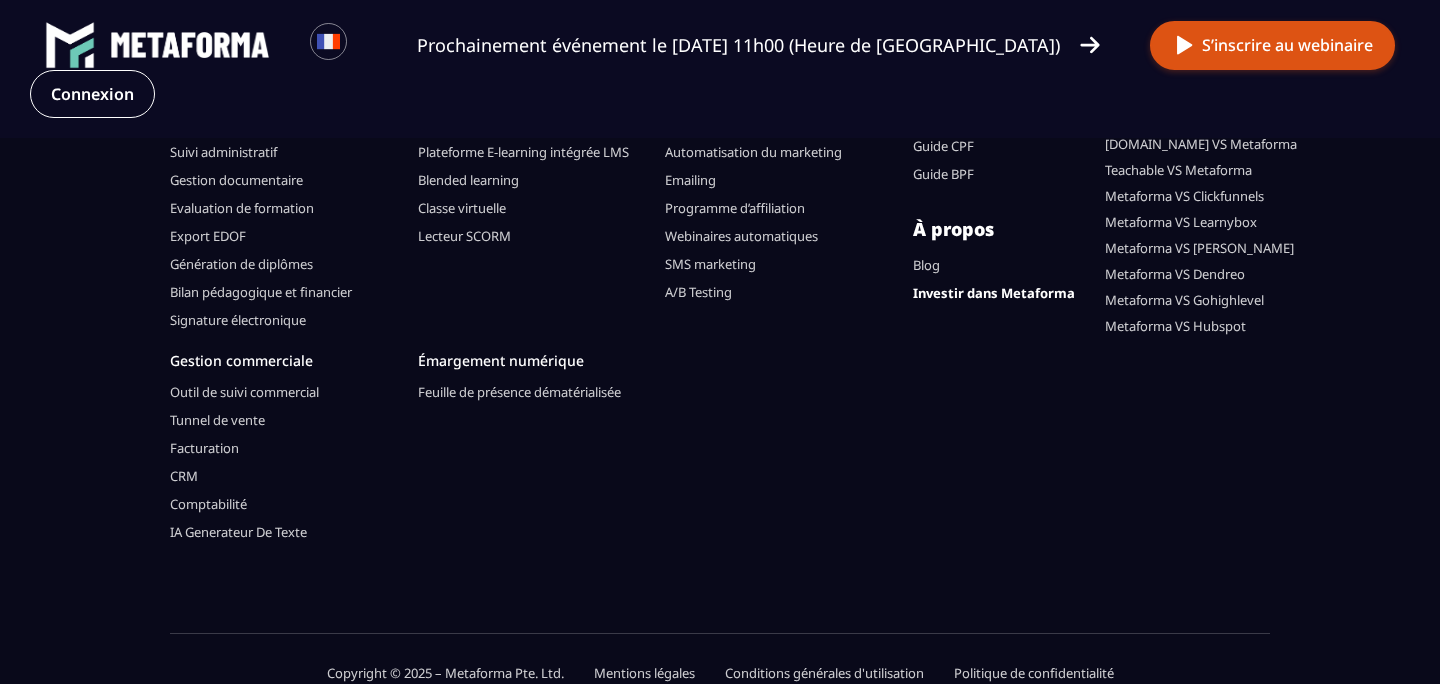 click on "Investir dans Metaforma" at bounding box center [994, 293] 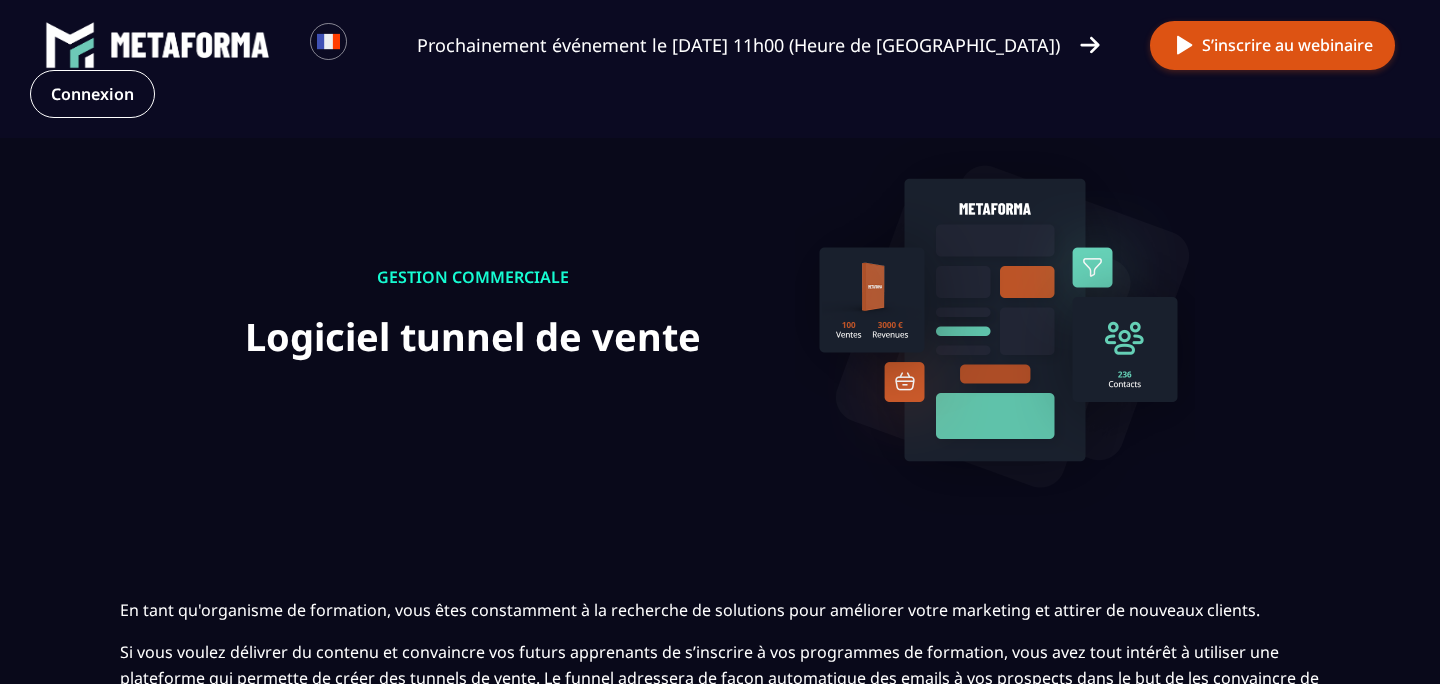 scroll, scrollTop: 5630, scrollLeft: 0, axis: vertical 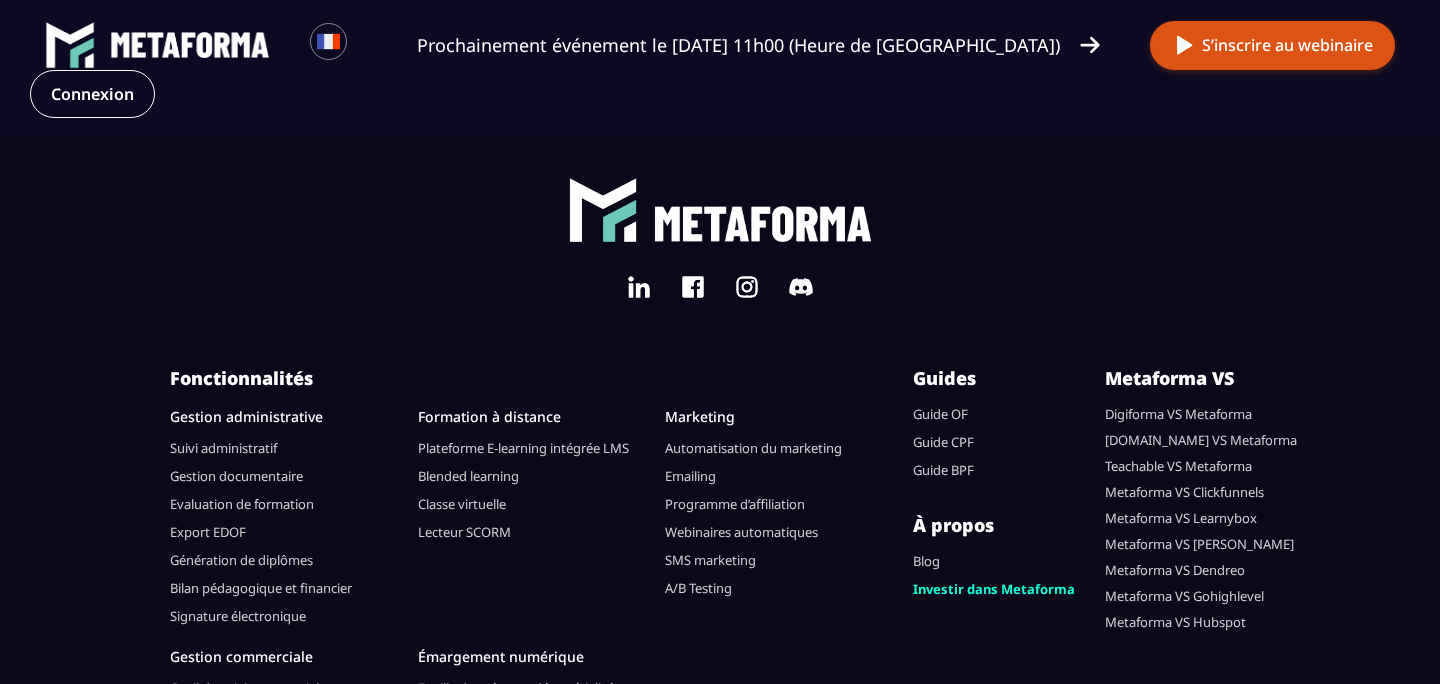 click on "Guide OF" at bounding box center (940, 414) 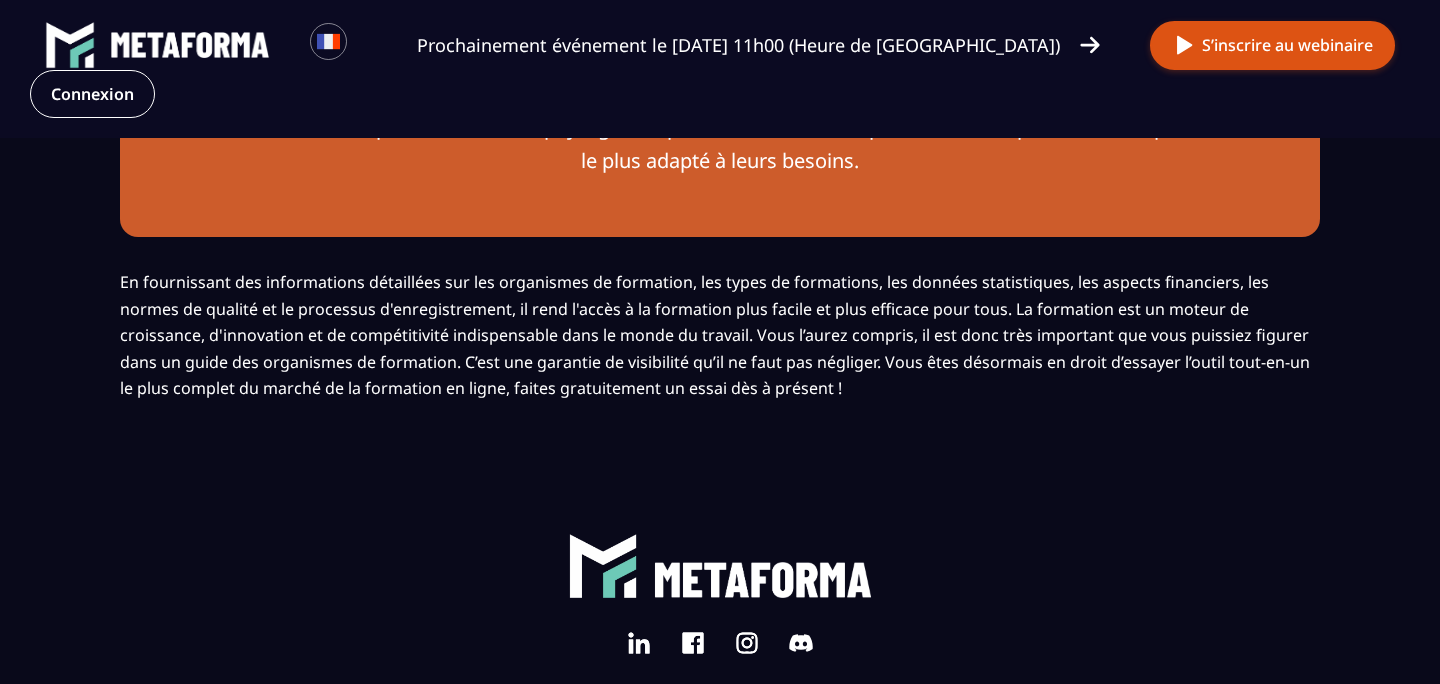 scroll, scrollTop: 3677, scrollLeft: 0, axis: vertical 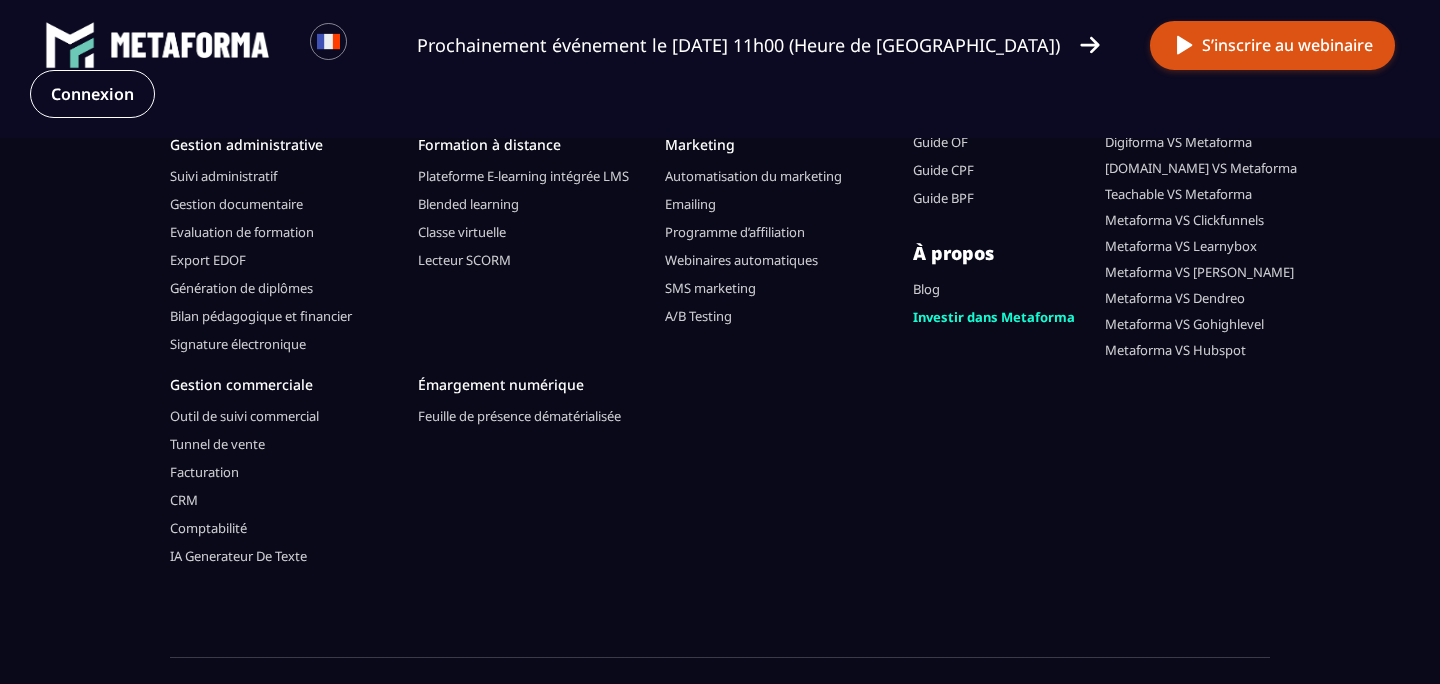 click on "Webinaires automatiques" at bounding box center [741, 260] 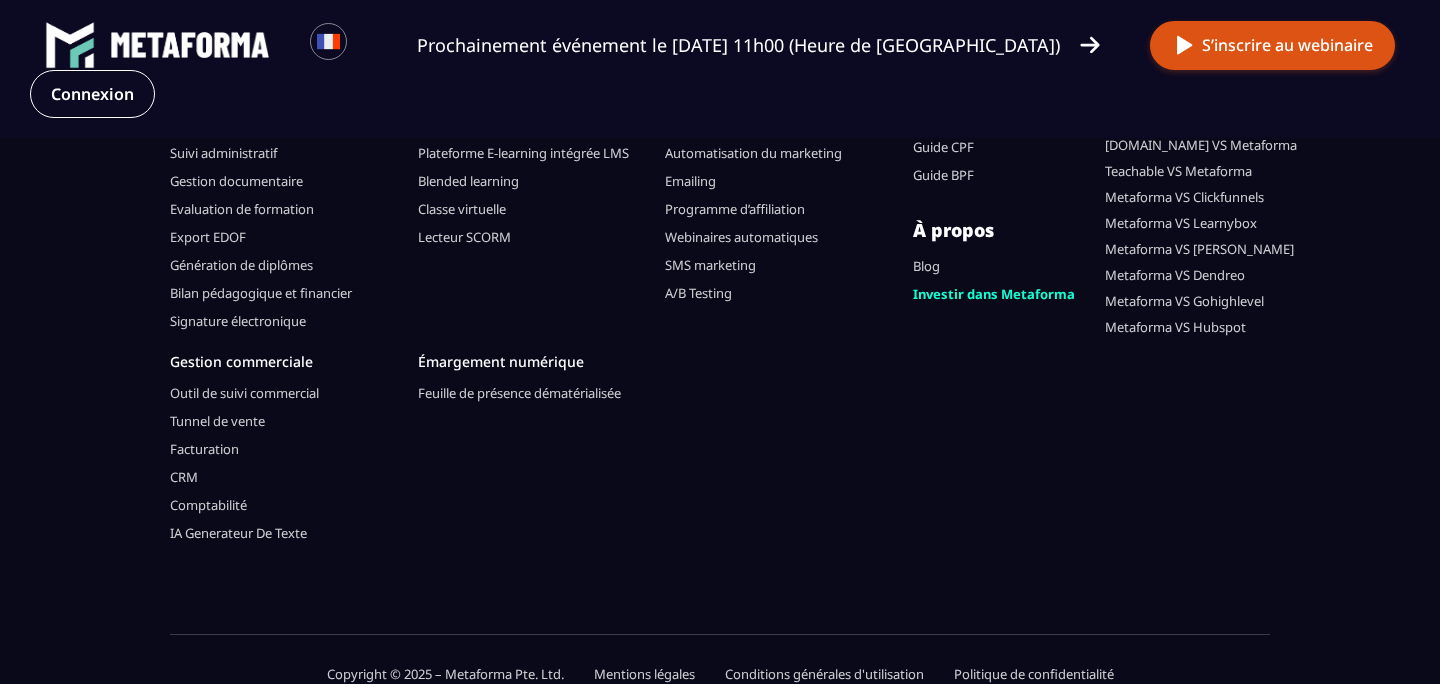 scroll, scrollTop: 6511, scrollLeft: 0, axis: vertical 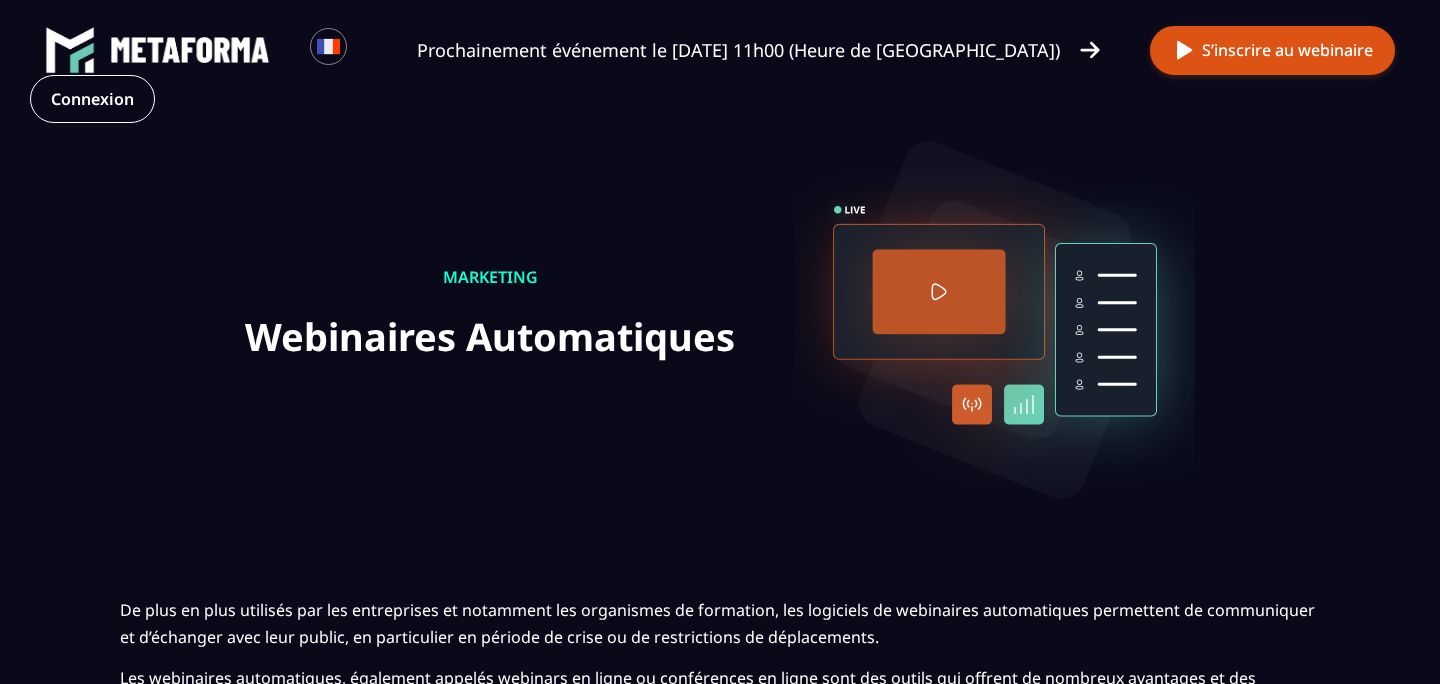 click at bounding box center [190, 50] 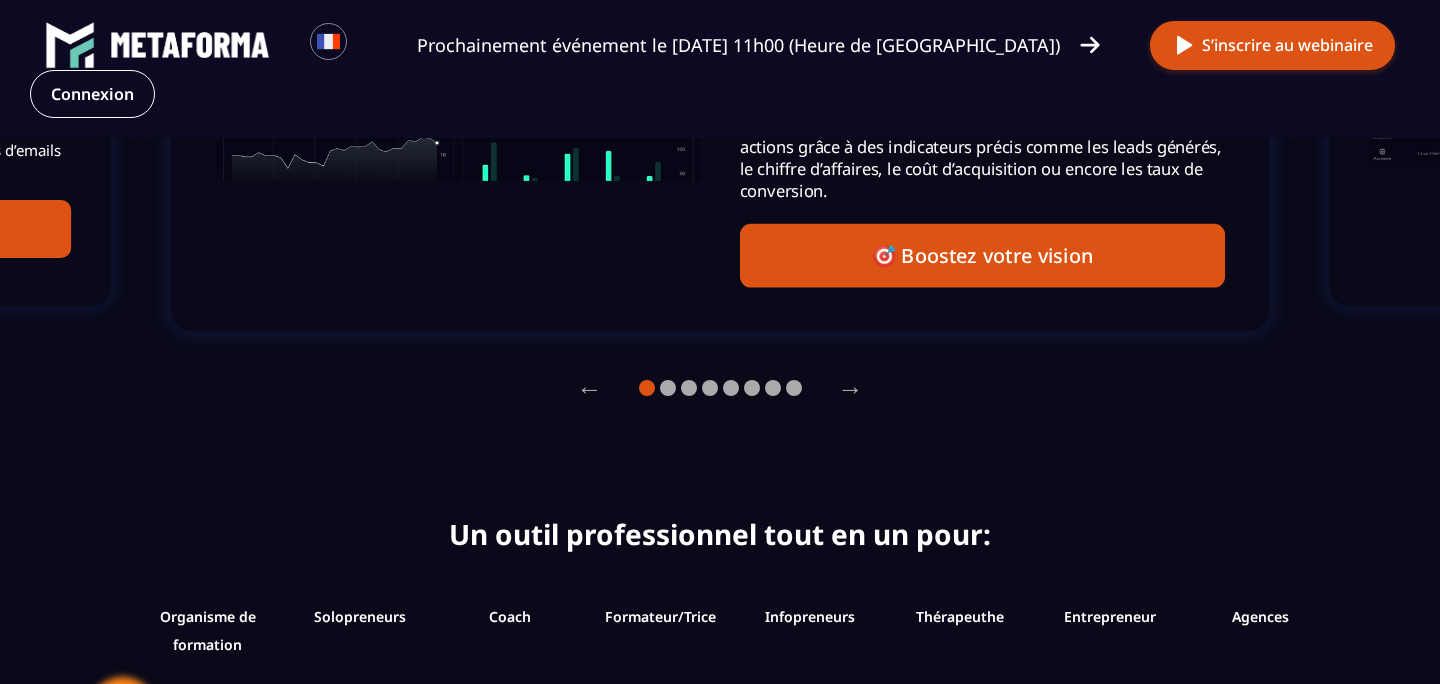 scroll, scrollTop: 1793, scrollLeft: 0, axis: vertical 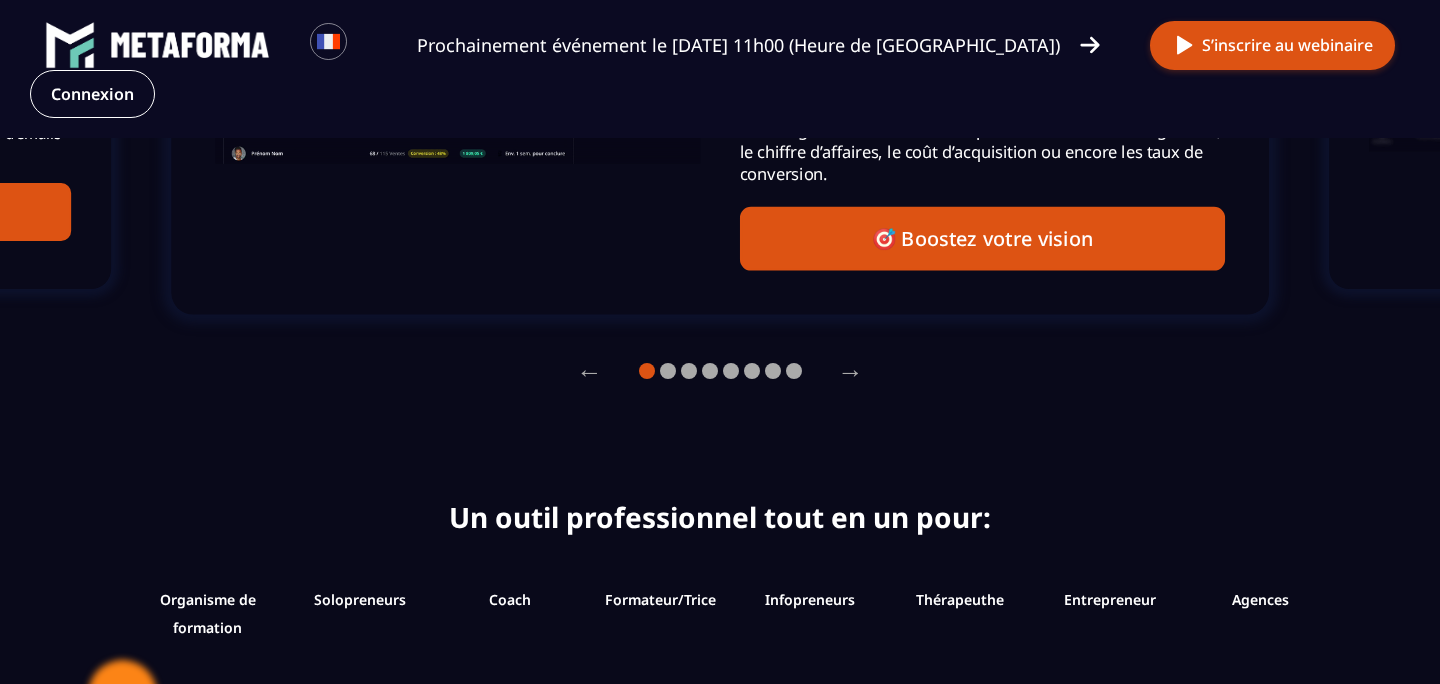 click on "🎯 Boostez votre vision" at bounding box center (982, 239) 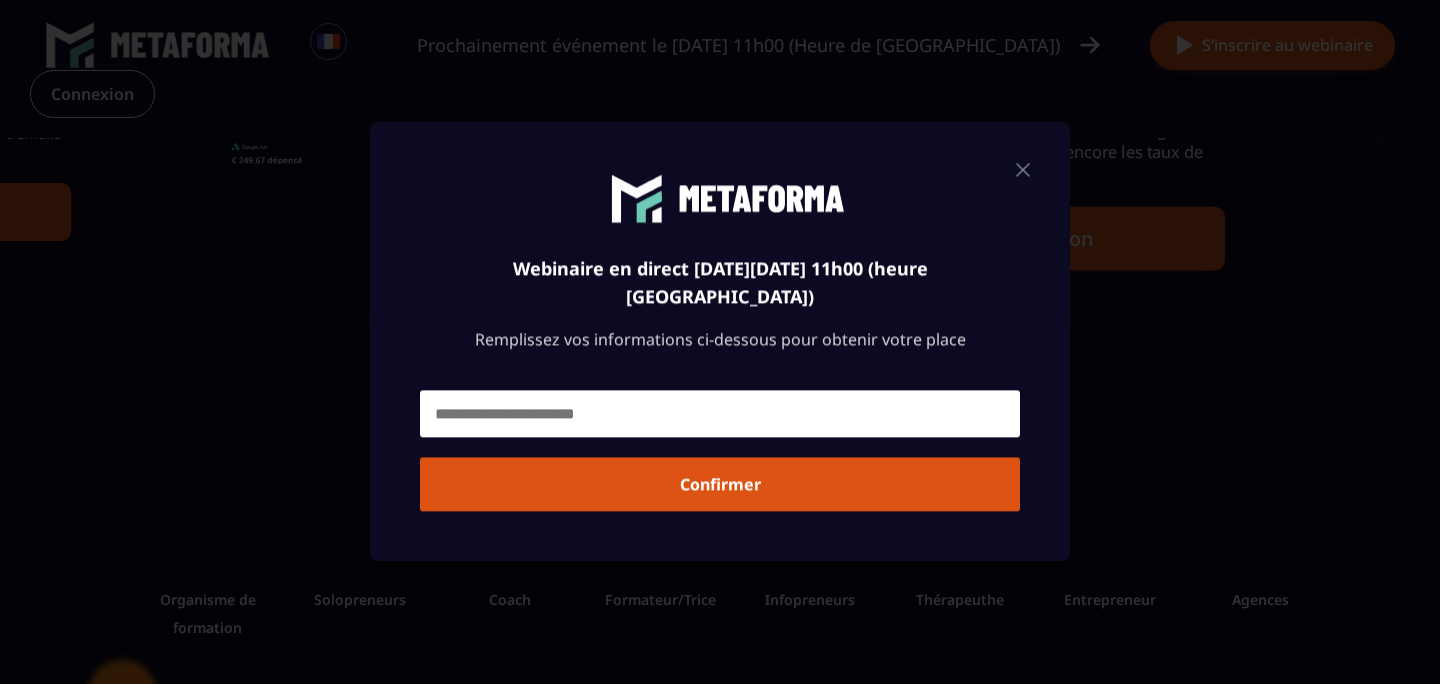 click at bounding box center [1023, 169] 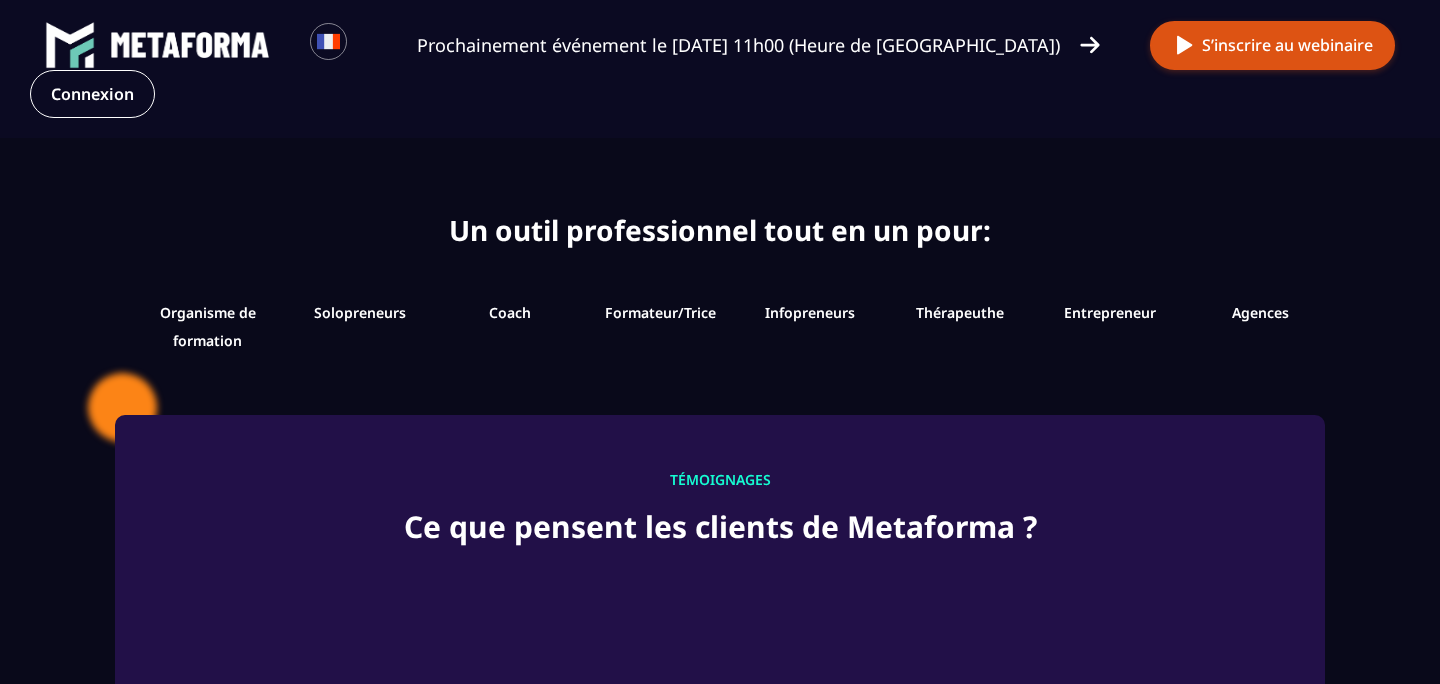 scroll, scrollTop: 2086, scrollLeft: 0, axis: vertical 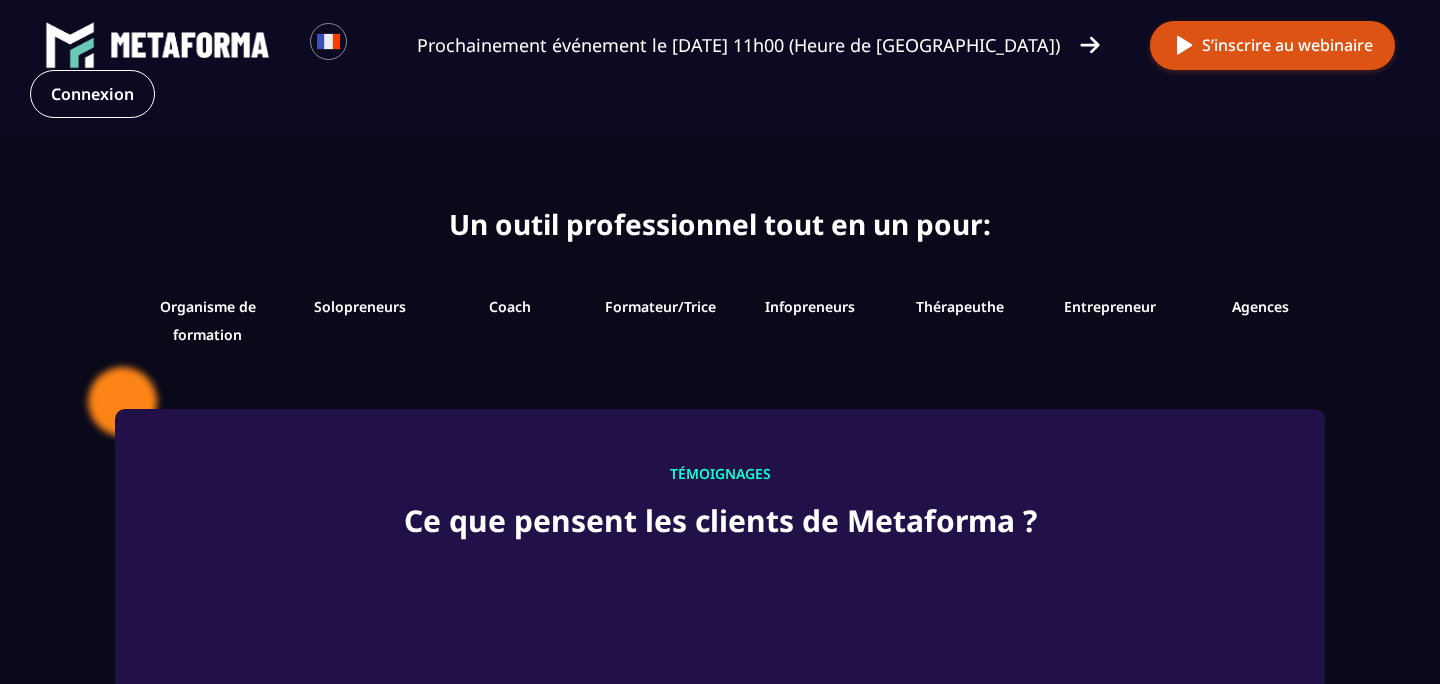 click on "Loading... Prochainement événement le lundi 7 juillet à 11h00 (Heure de Paris)  S’inscrire au webinaire Connexion" at bounding box center [720, 69] 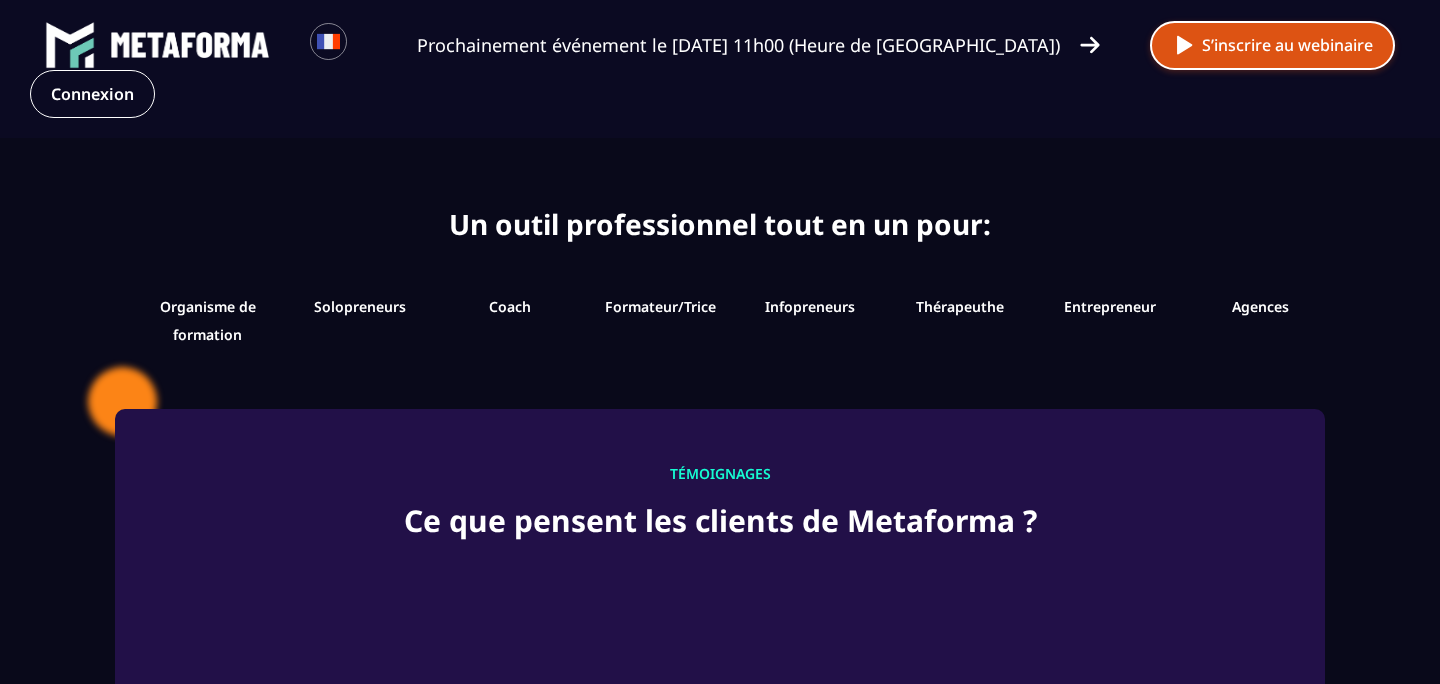 click on "S’inscrire au webinaire" at bounding box center [1272, 45] 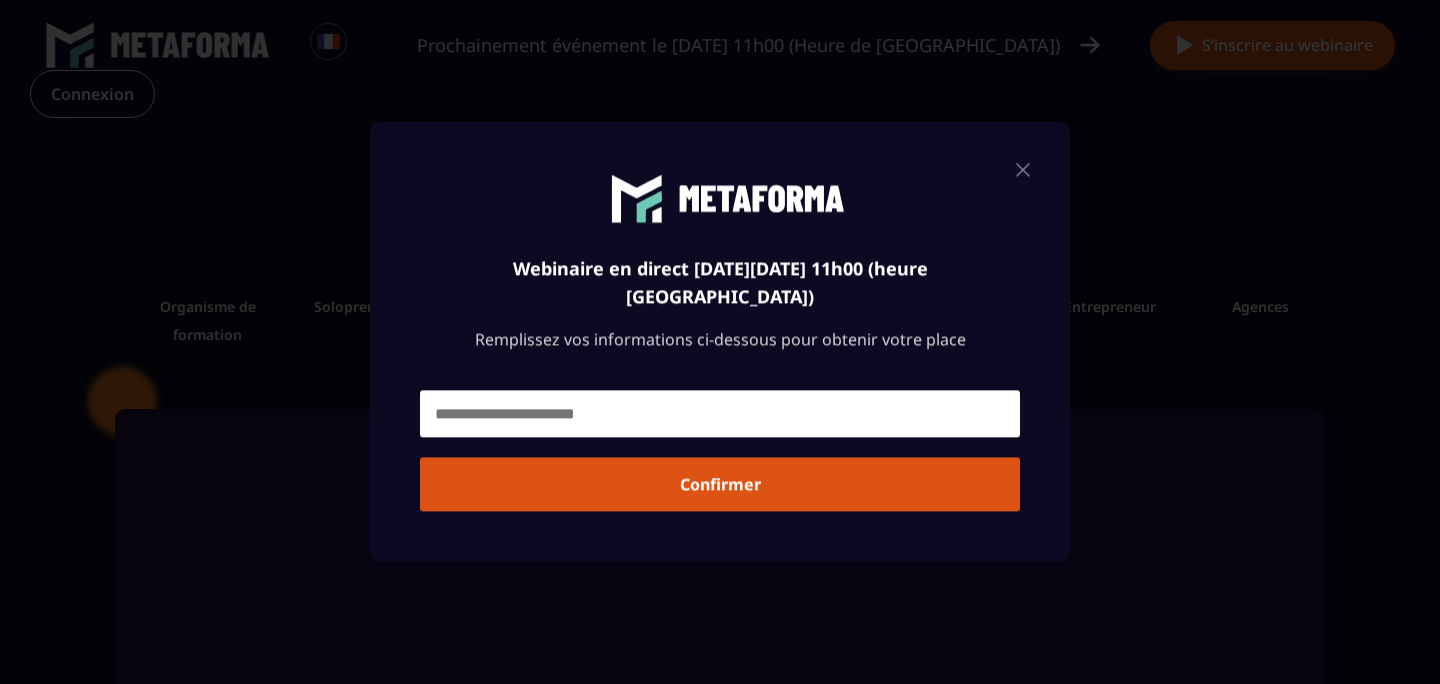click at bounding box center [720, 414] 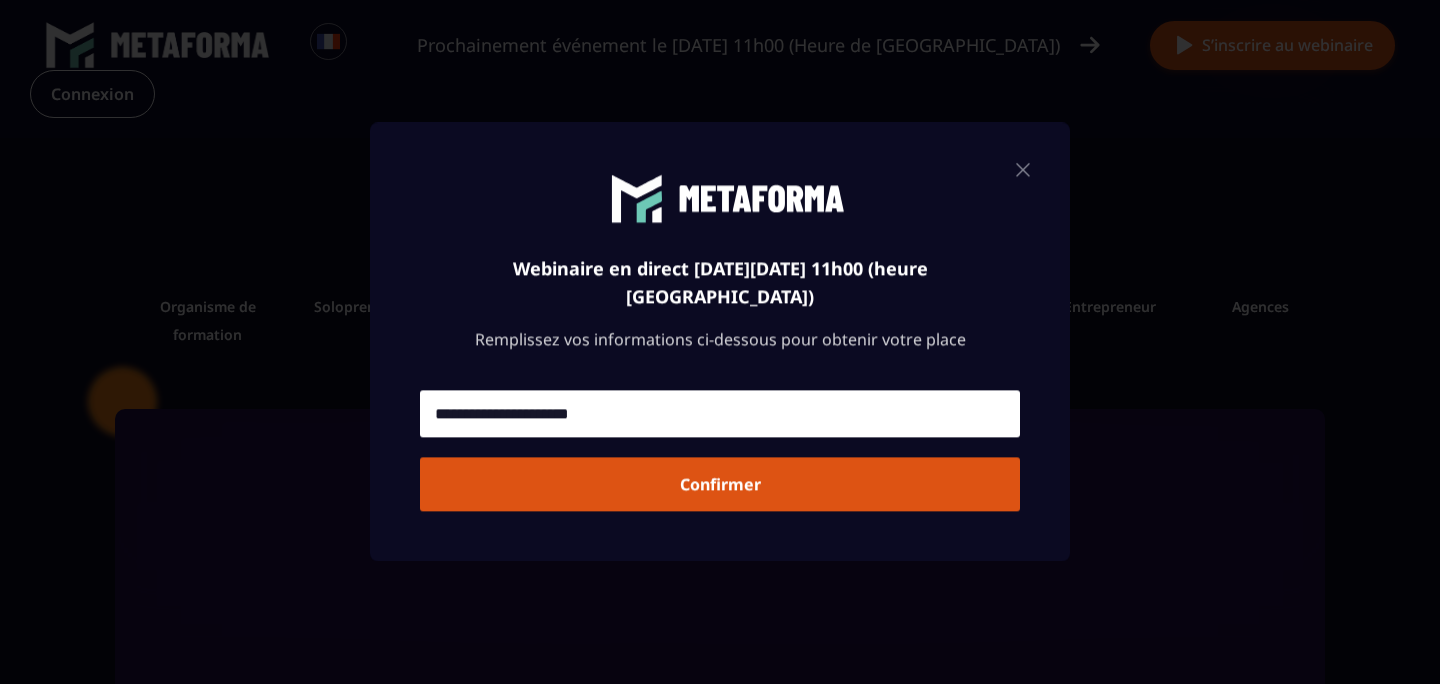 click on "**********" at bounding box center [720, 341] 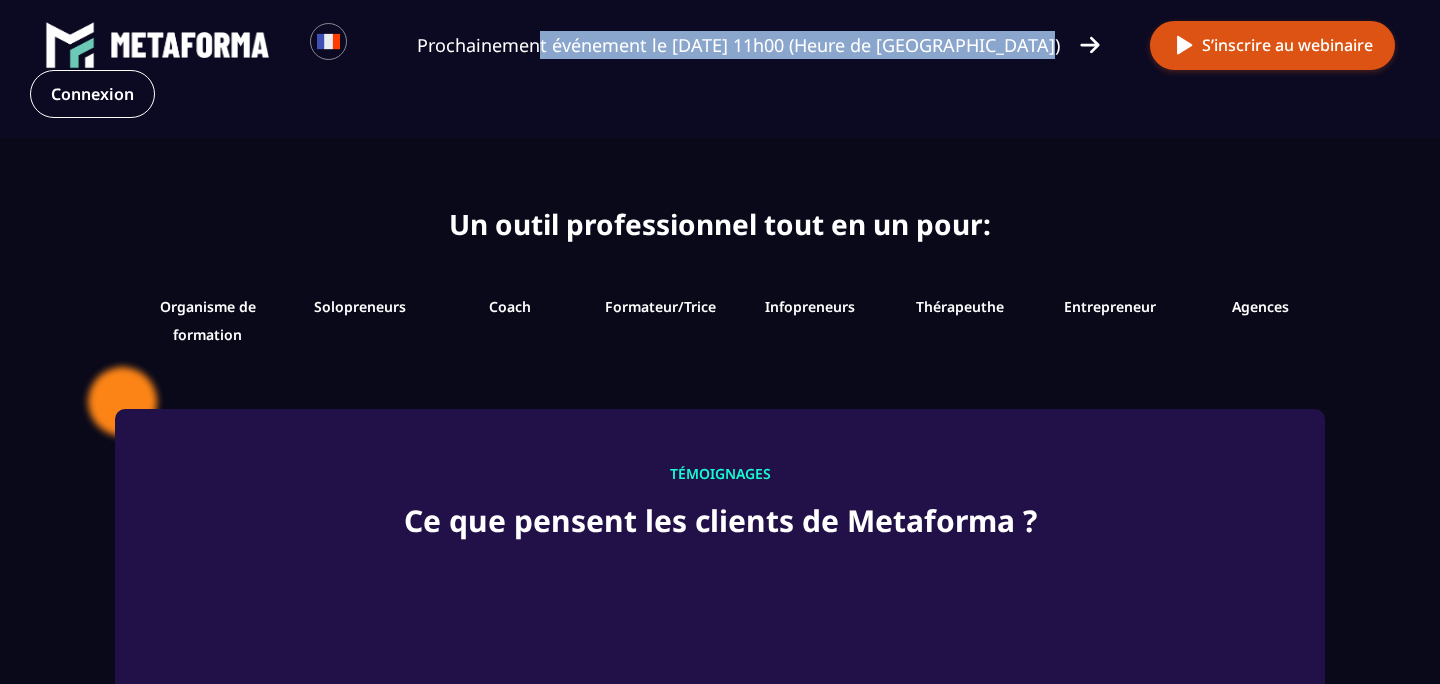 drag, startPoint x: 611, startPoint y: 48, endPoint x: 1018, endPoint y: 64, distance: 407.31436 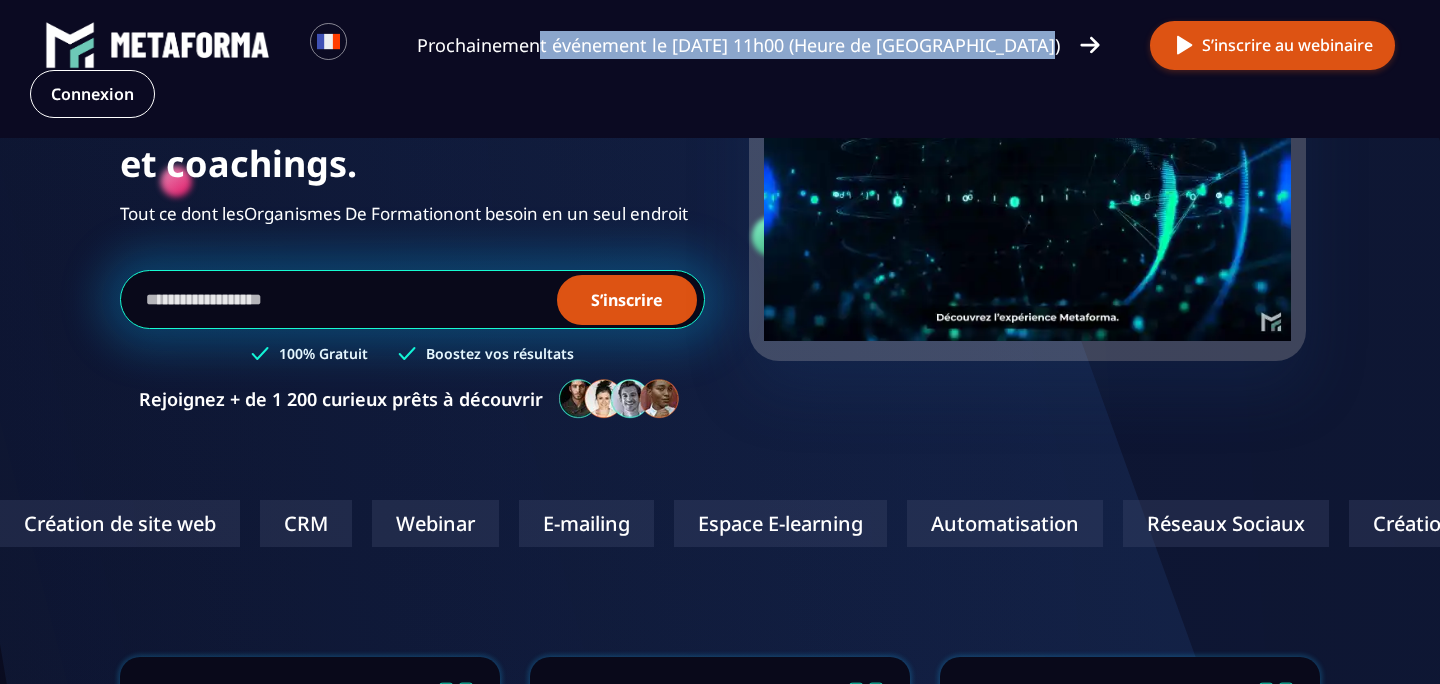 scroll, scrollTop: 0, scrollLeft: 0, axis: both 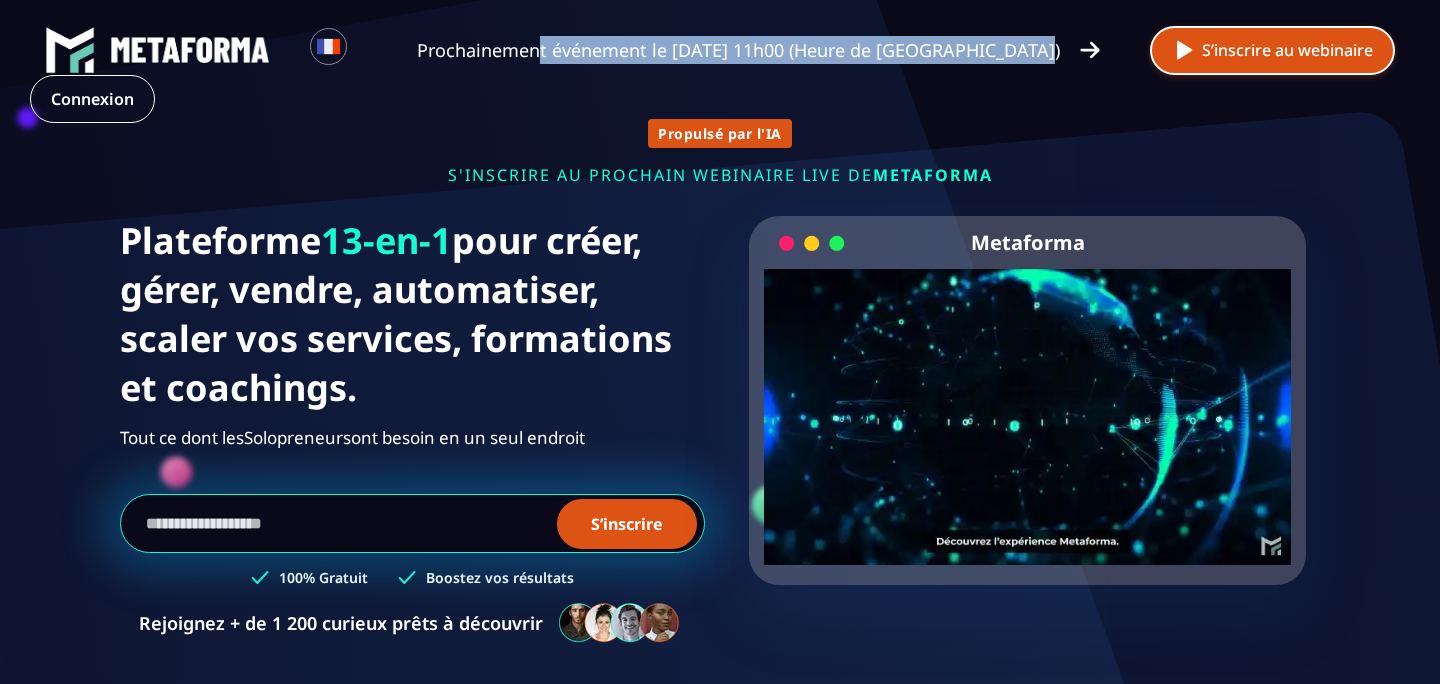 click on "S’inscrire au webinaire" at bounding box center [1272, 50] 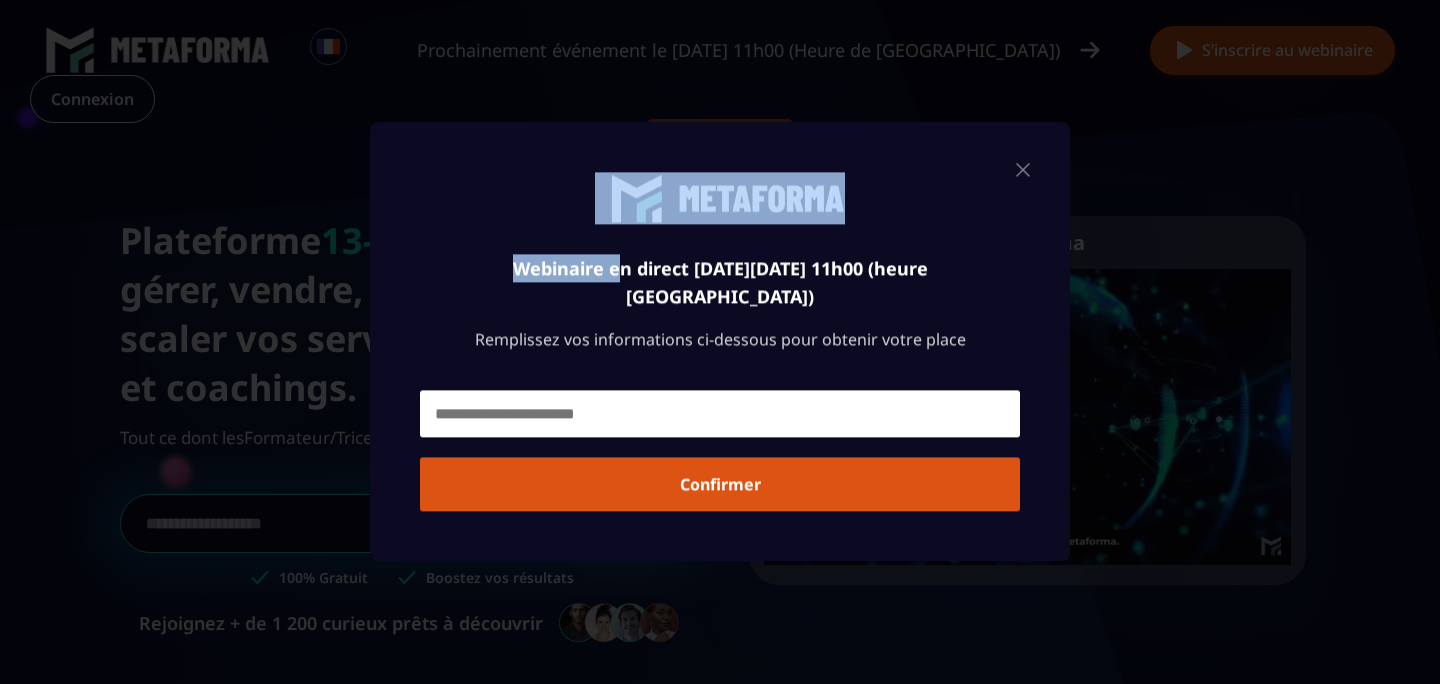 drag, startPoint x: 560, startPoint y: 286, endPoint x: 829, endPoint y: 247, distance: 271.81244 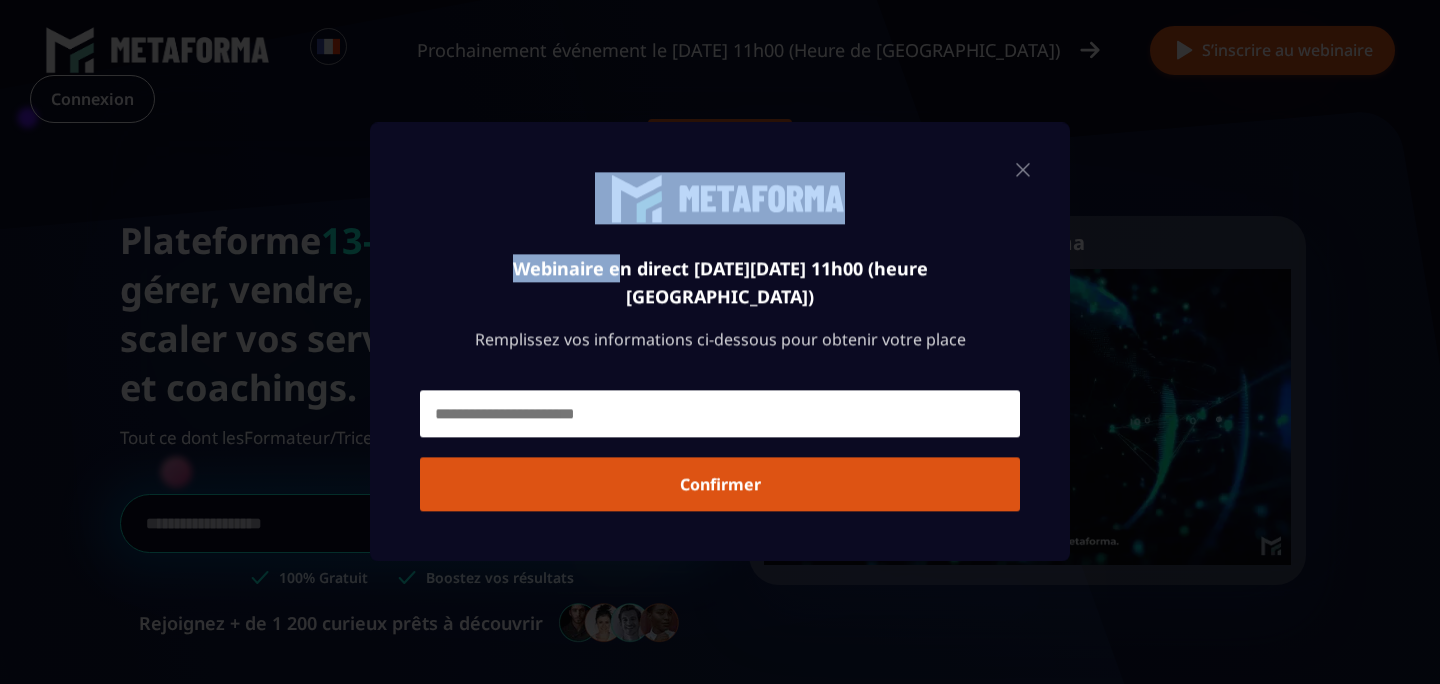 click on "Webinaire en direct ce jeudi 10 juillet à 11h00 (heure Paris)  Remplissez vos informations ci-dessous pour obtenir votre place" at bounding box center (720, 278) 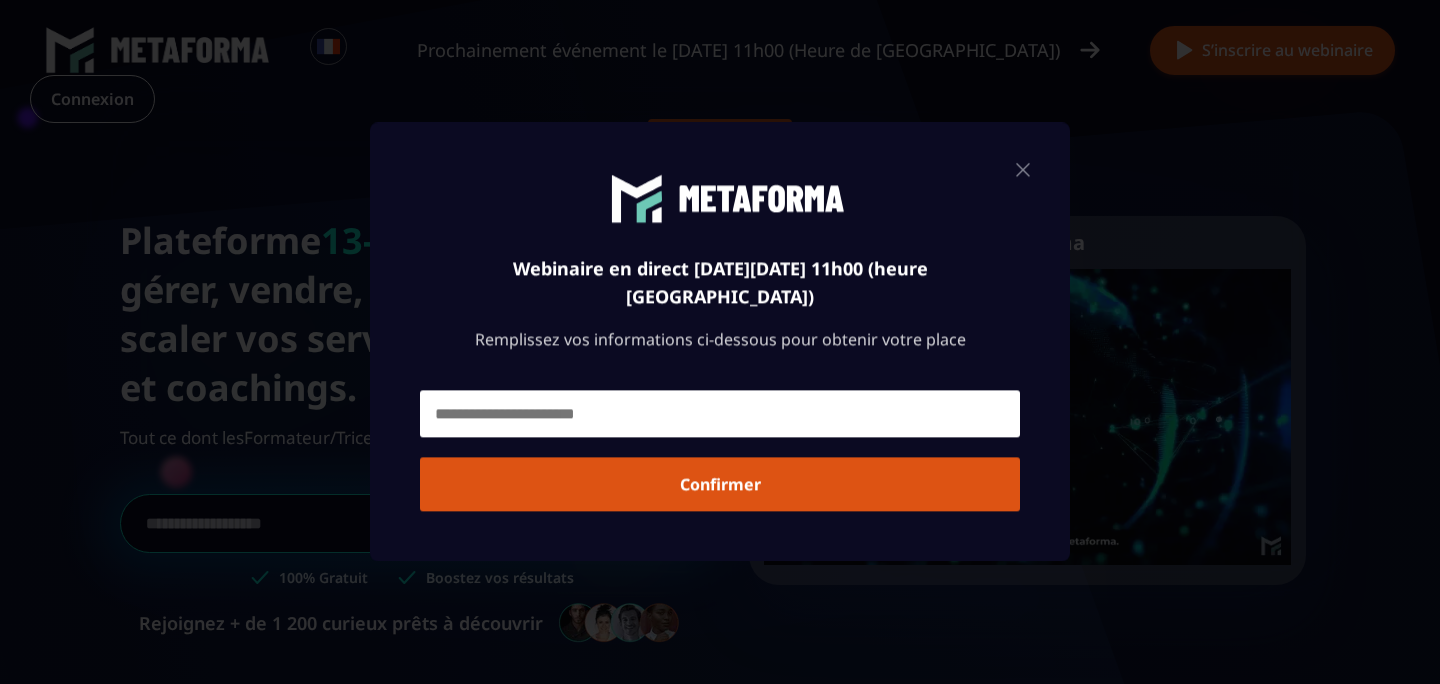 click at bounding box center [720, 198] 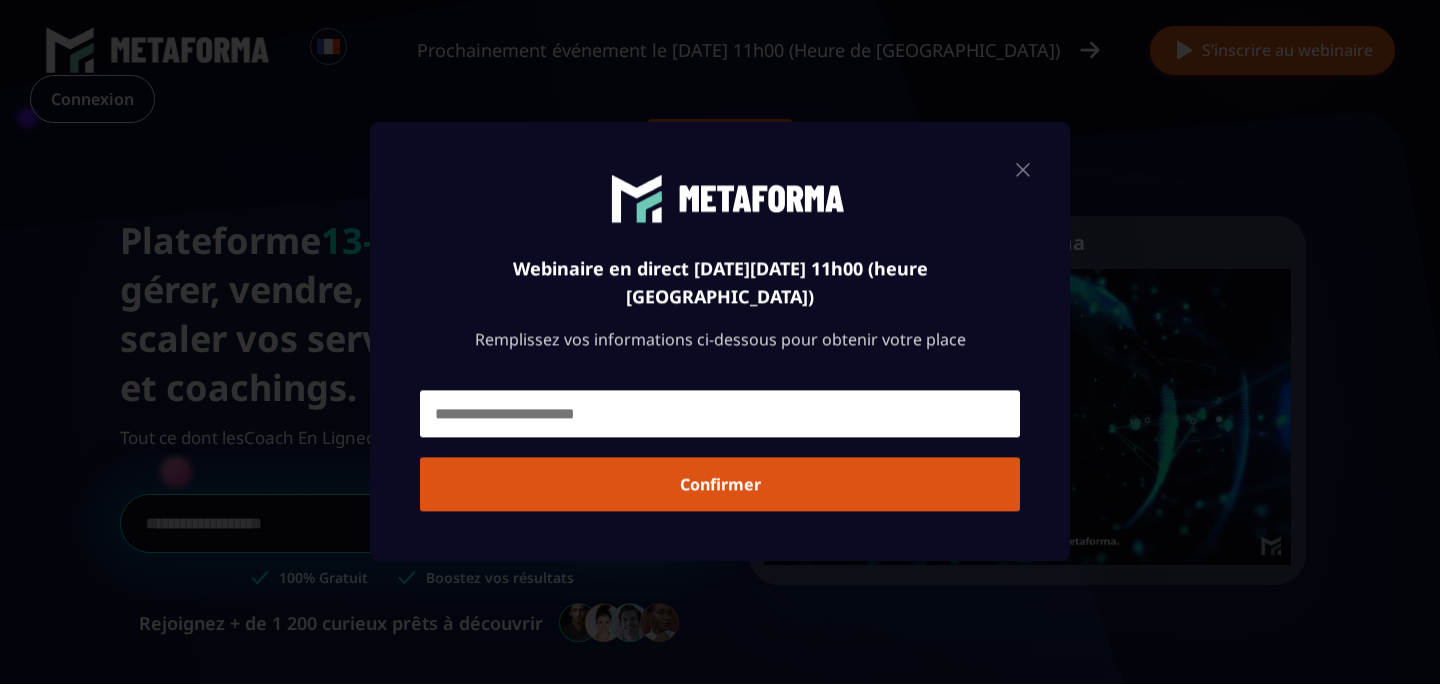 click on "Webinaire en direct ce jeudi 10 juillet à 11h00 (heure Paris)  Remplissez vos informations ci-dessous pour obtenir votre place" at bounding box center [720, 278] 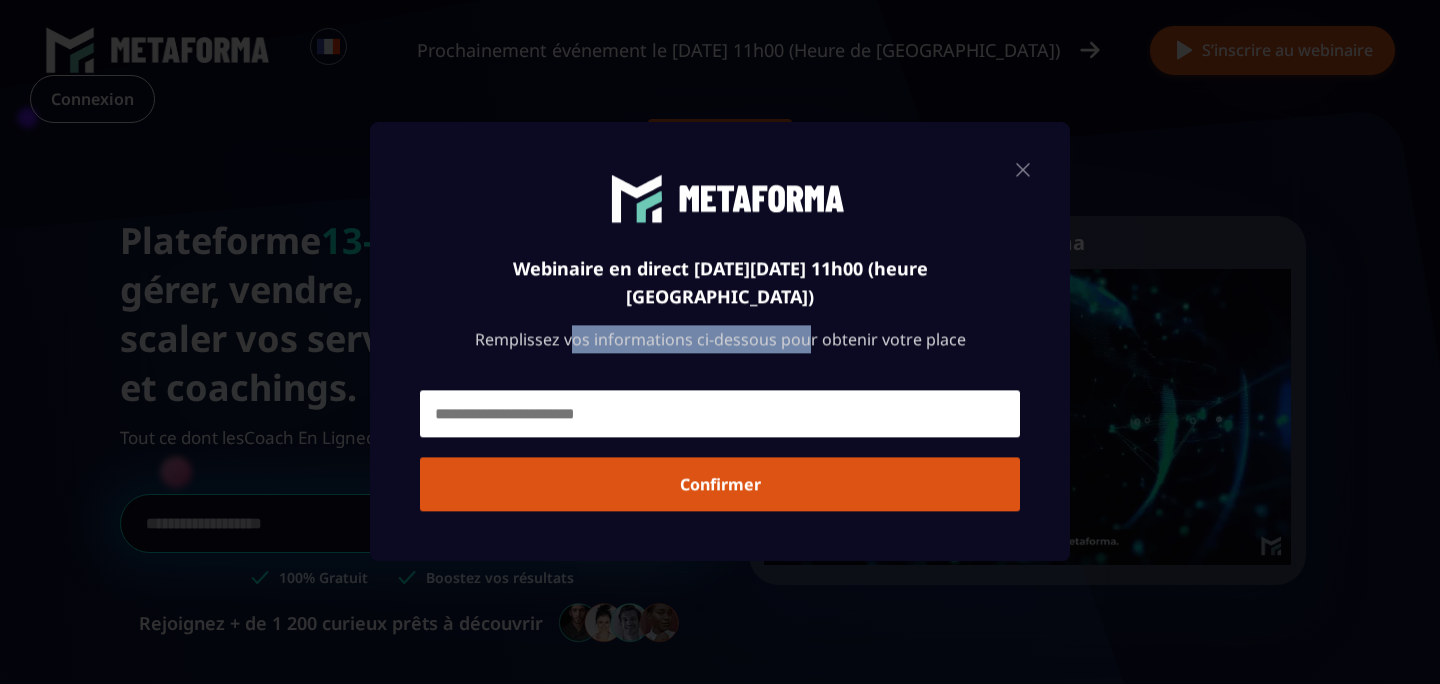 drag, startPoint x: 566, startPoint y: 333, endPoint x: 795, endPoint y: 334, distance: 229.00218 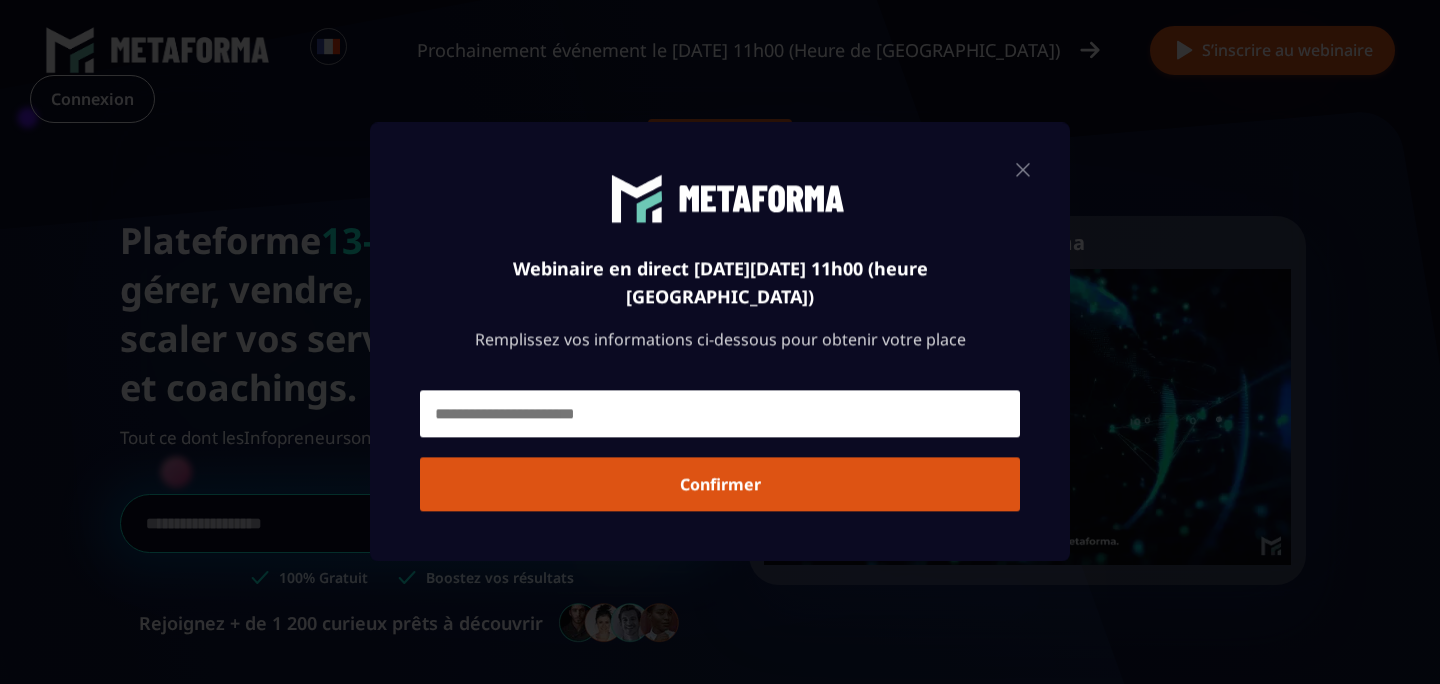 click at bounding box center [1023, 169] 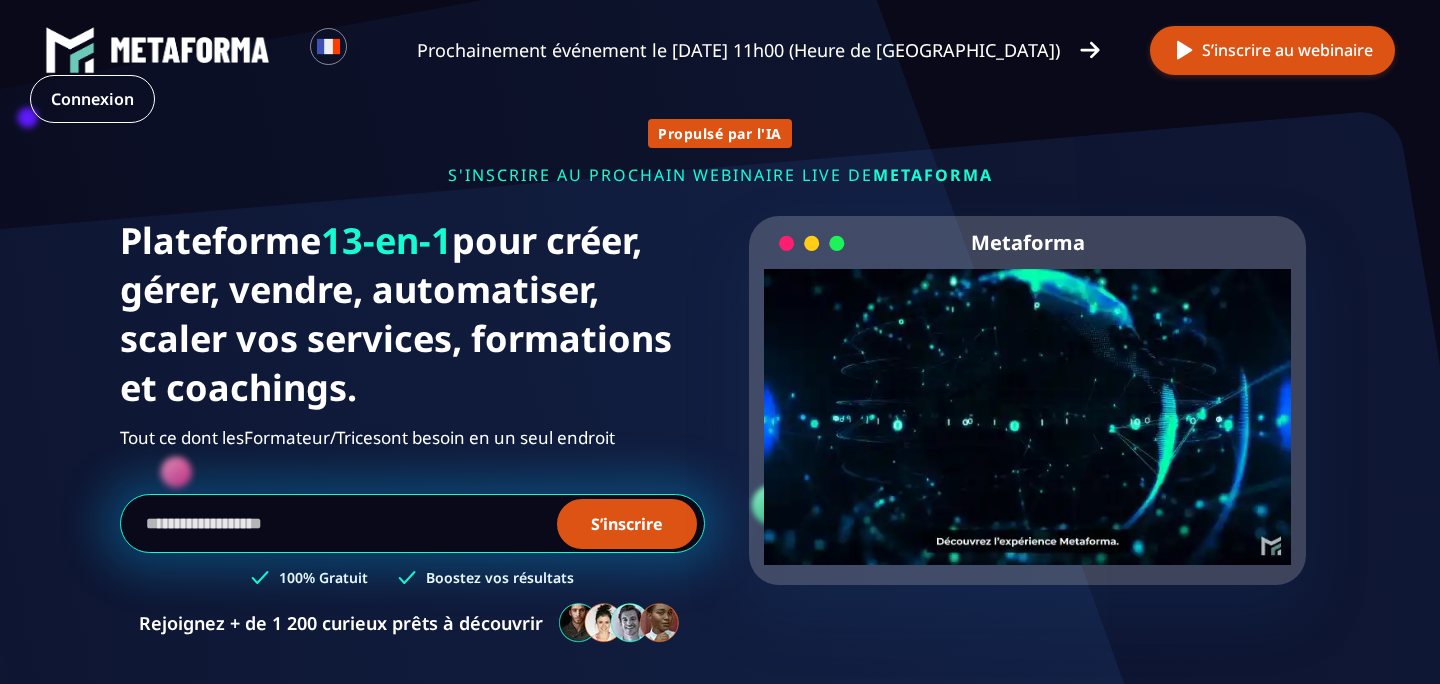 scroll, scrollTop: 0, scrollLeft: 0, axis: both 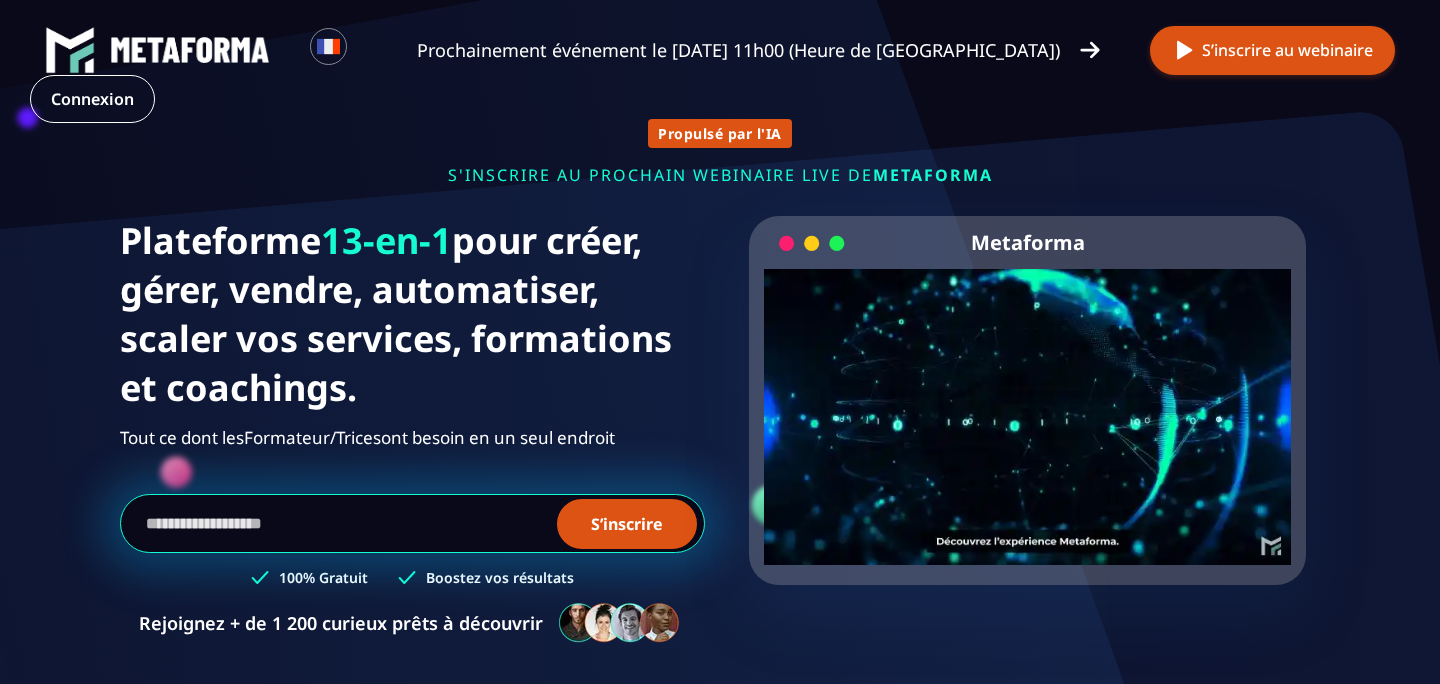 click on "Your browser does not support the video tag." at bounding box center [1027, 400] 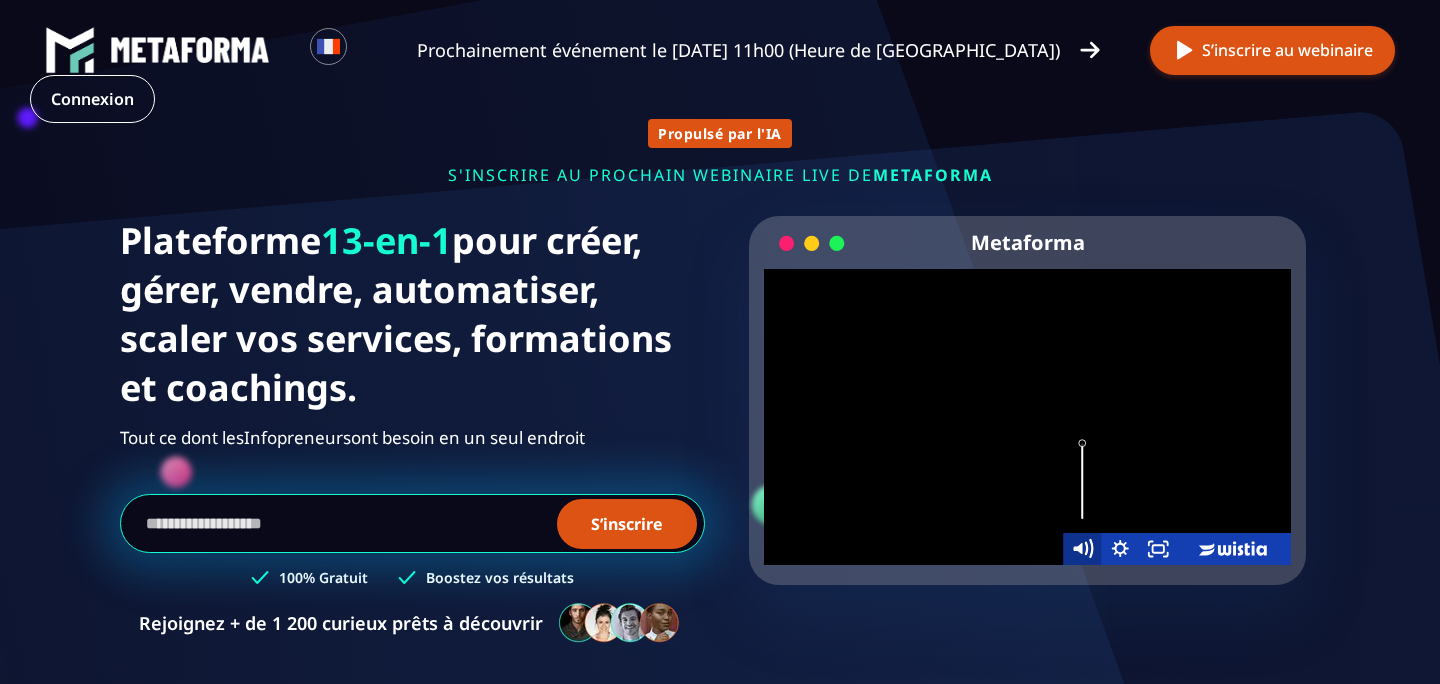 click 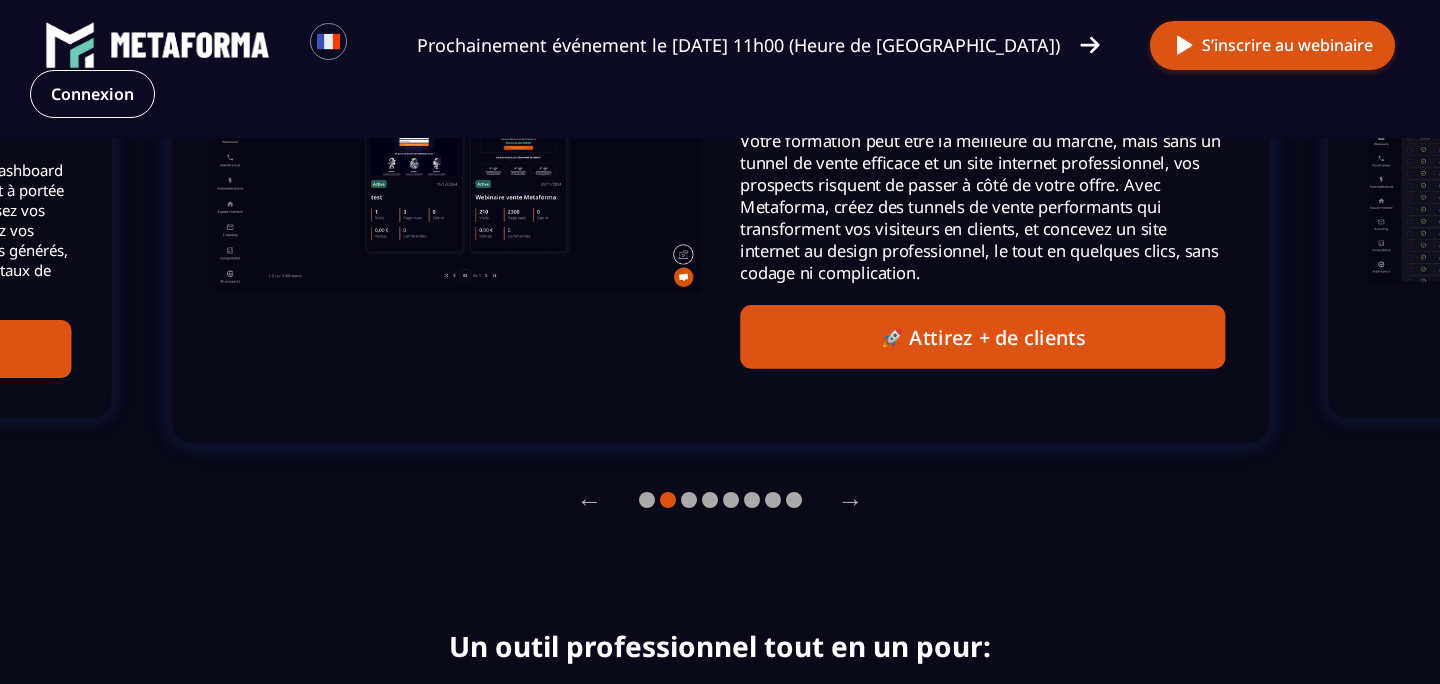 scroll, scrollTop: 1666, scrollLeft: 0, axis: vertical 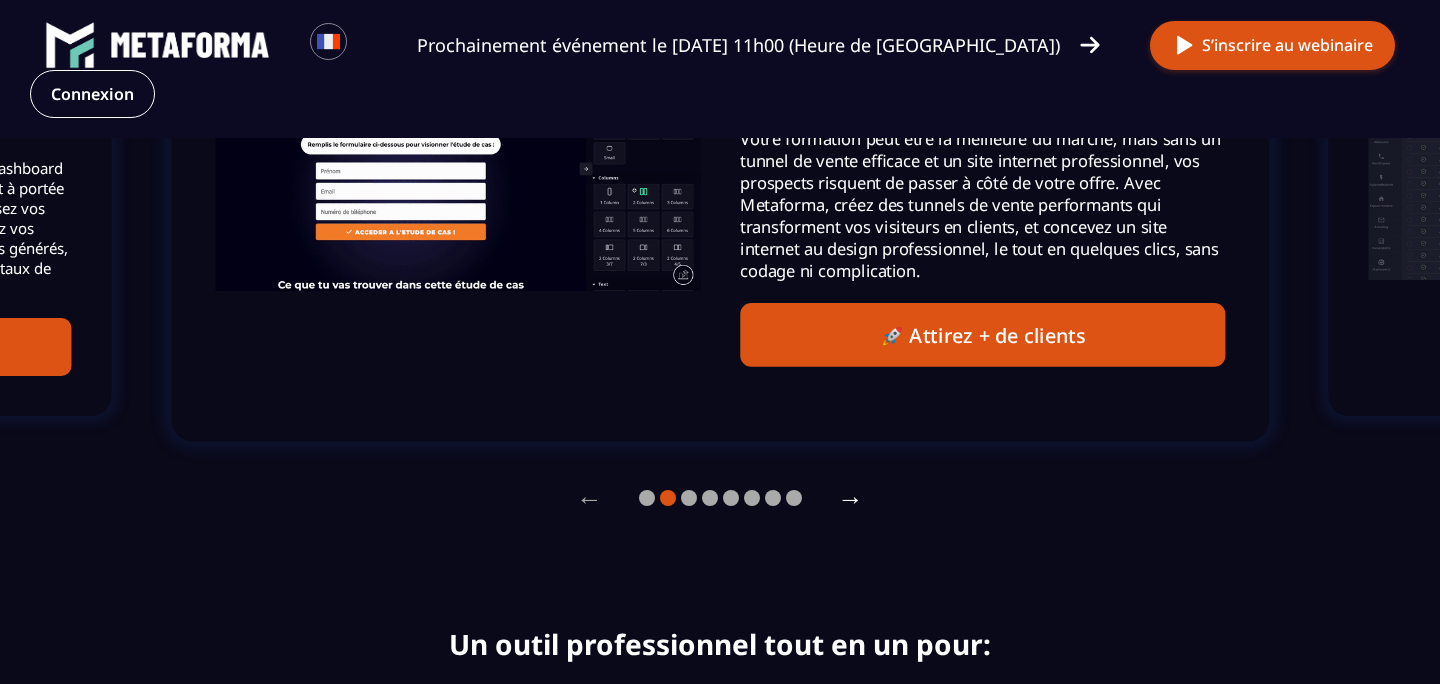 click on "→" at bounding box center [851, 498] 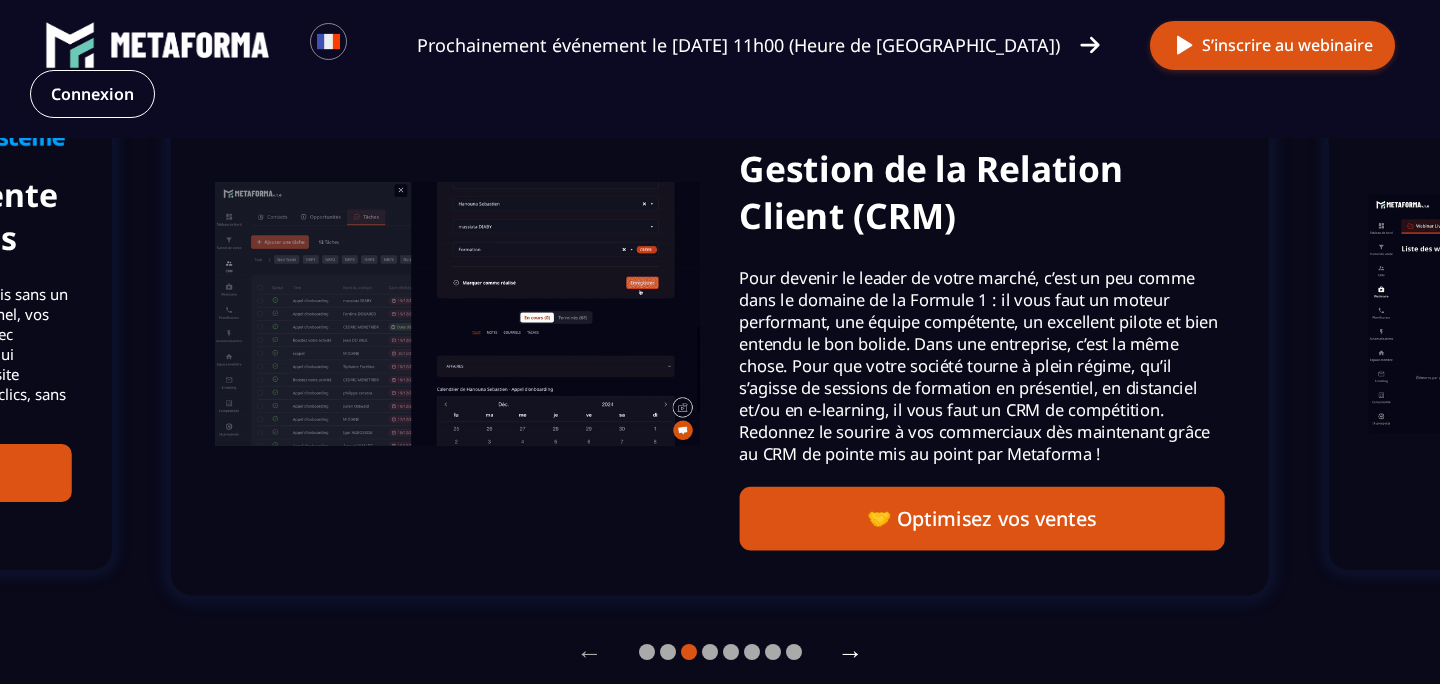 scroll, scrollTop: 1510, scrollLeft: 0, axis: vertical 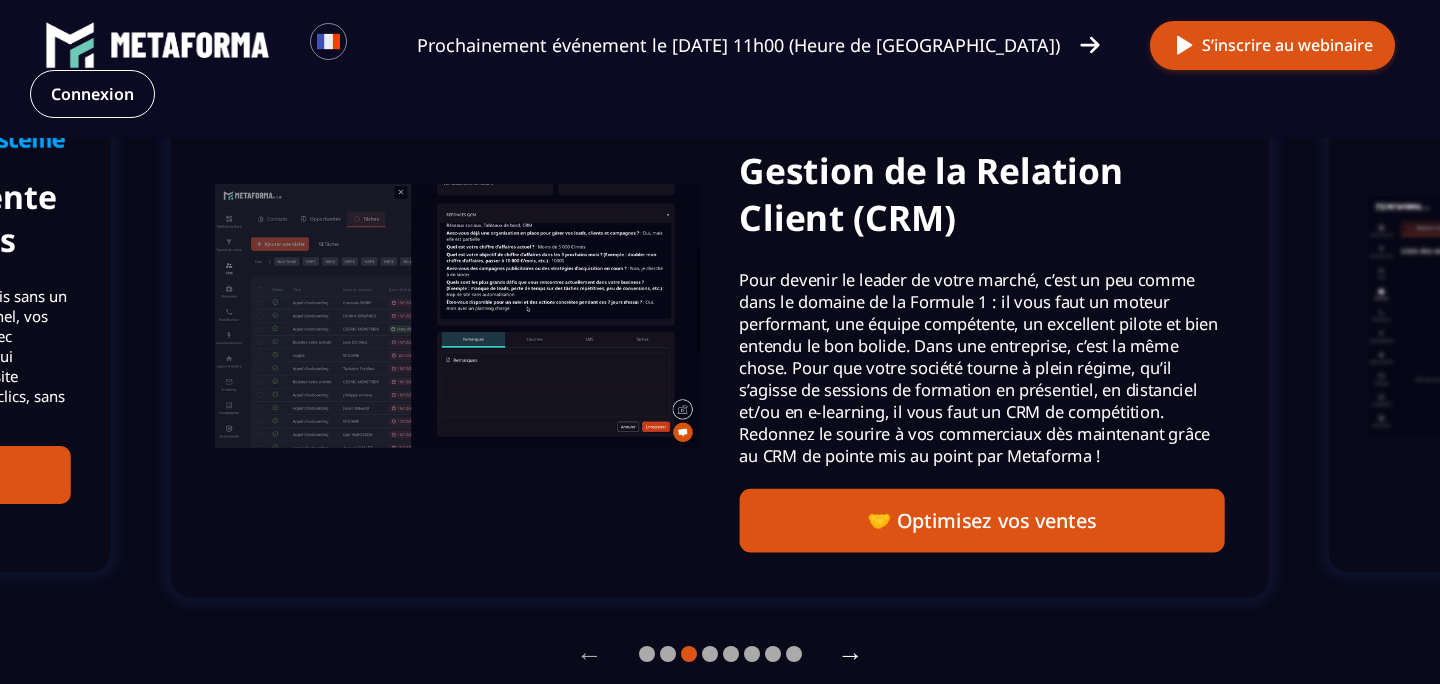 click on "→" at bounding box center [851, 654] 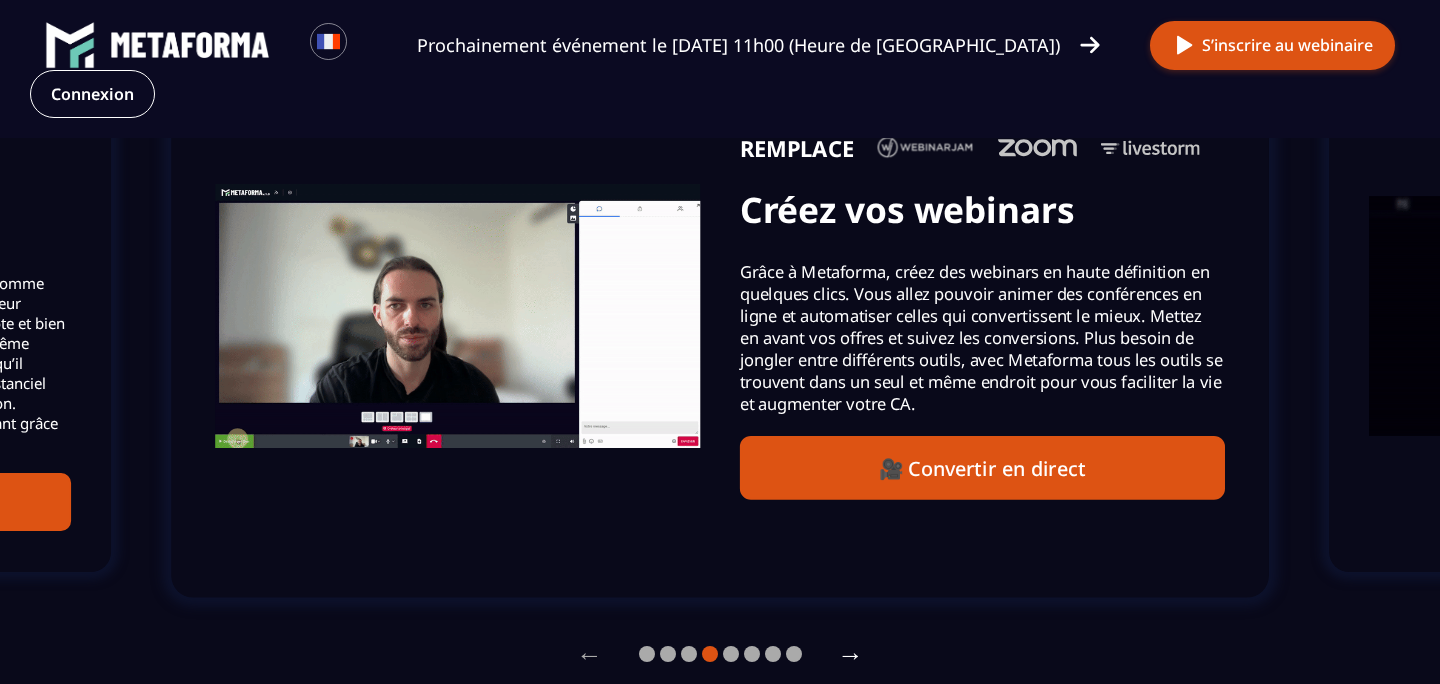 click on "→" at bounding box center (851, 654) 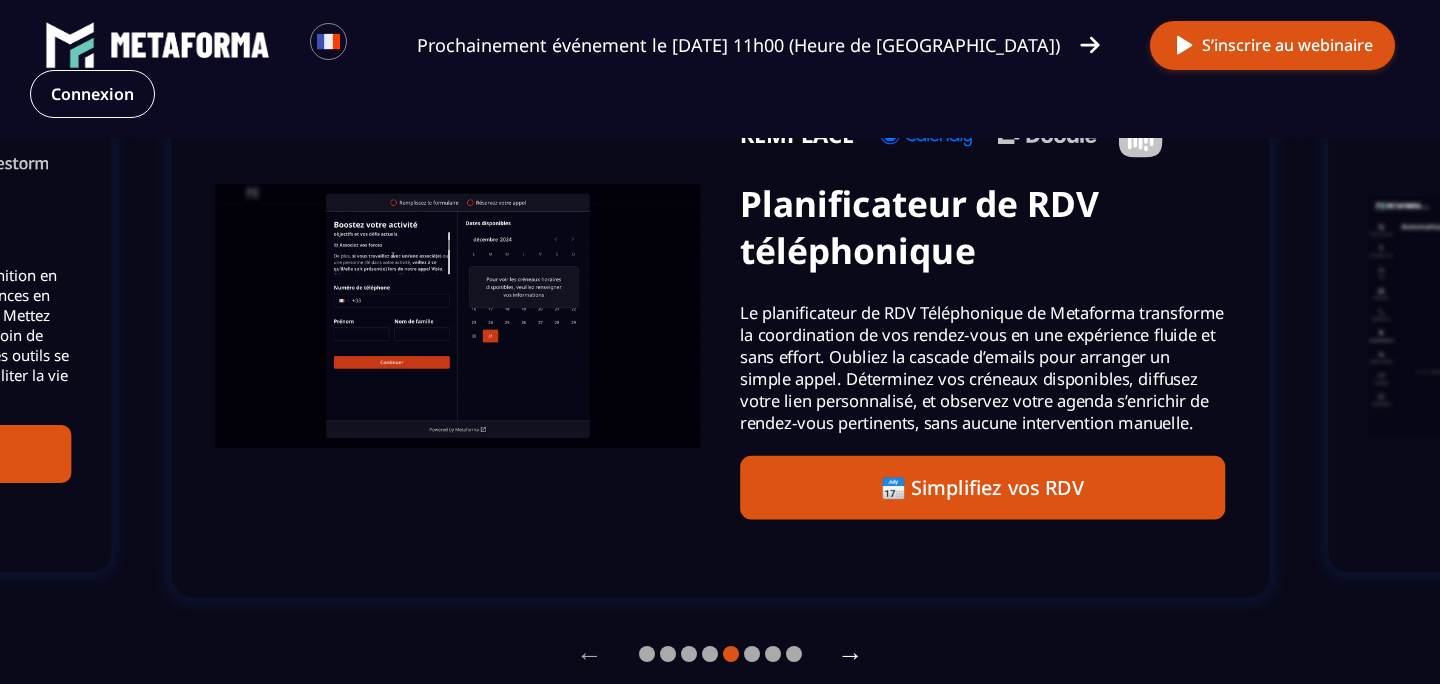 click on "→" at bounding box center [851, 654] 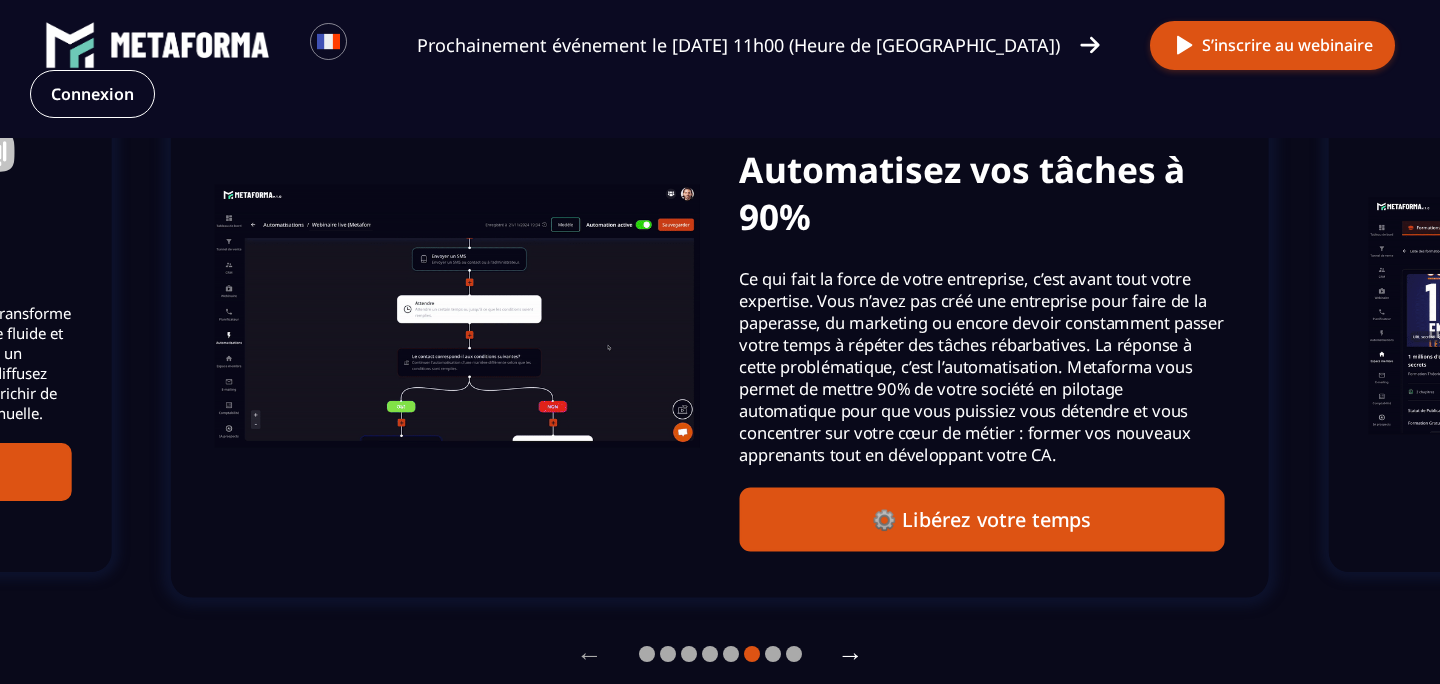 click on "→" at bounding box center [851, 654] 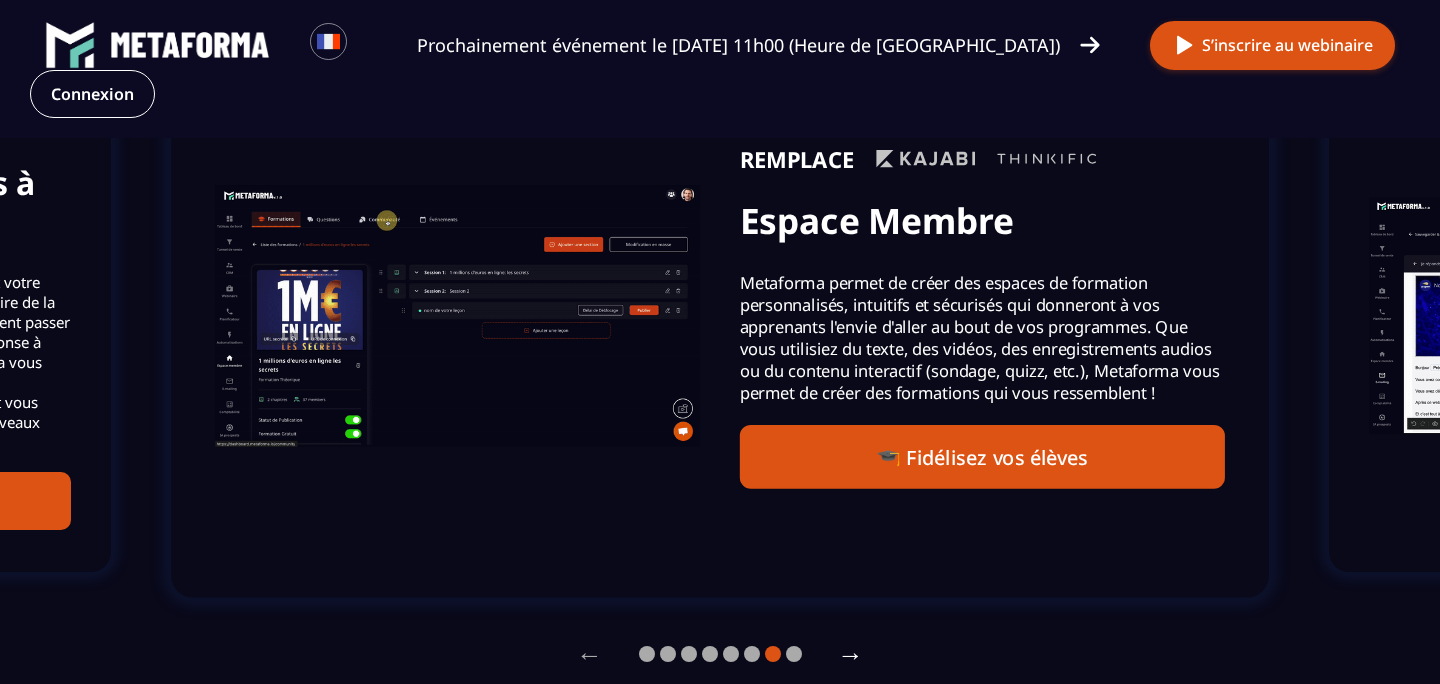 click on "→" at bounding box center (851, 654) 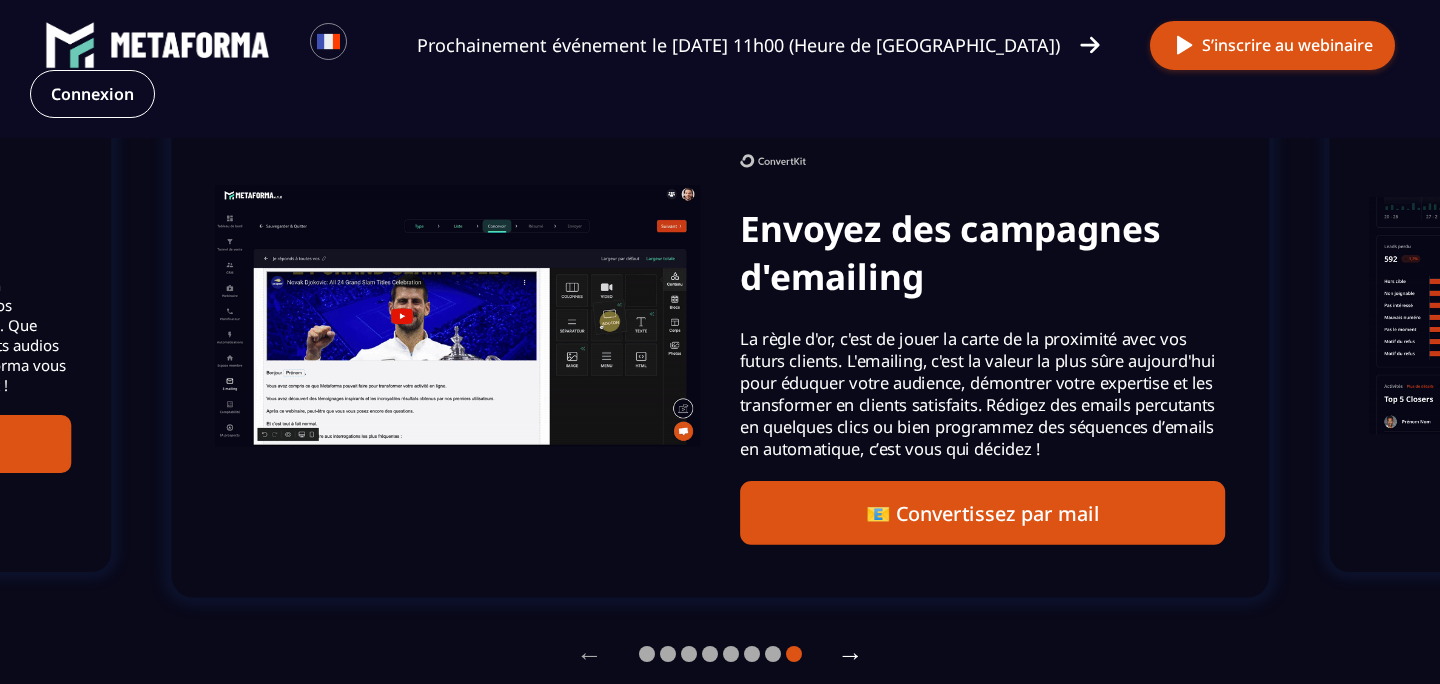 click on "→" at bounding box center [851, 654] 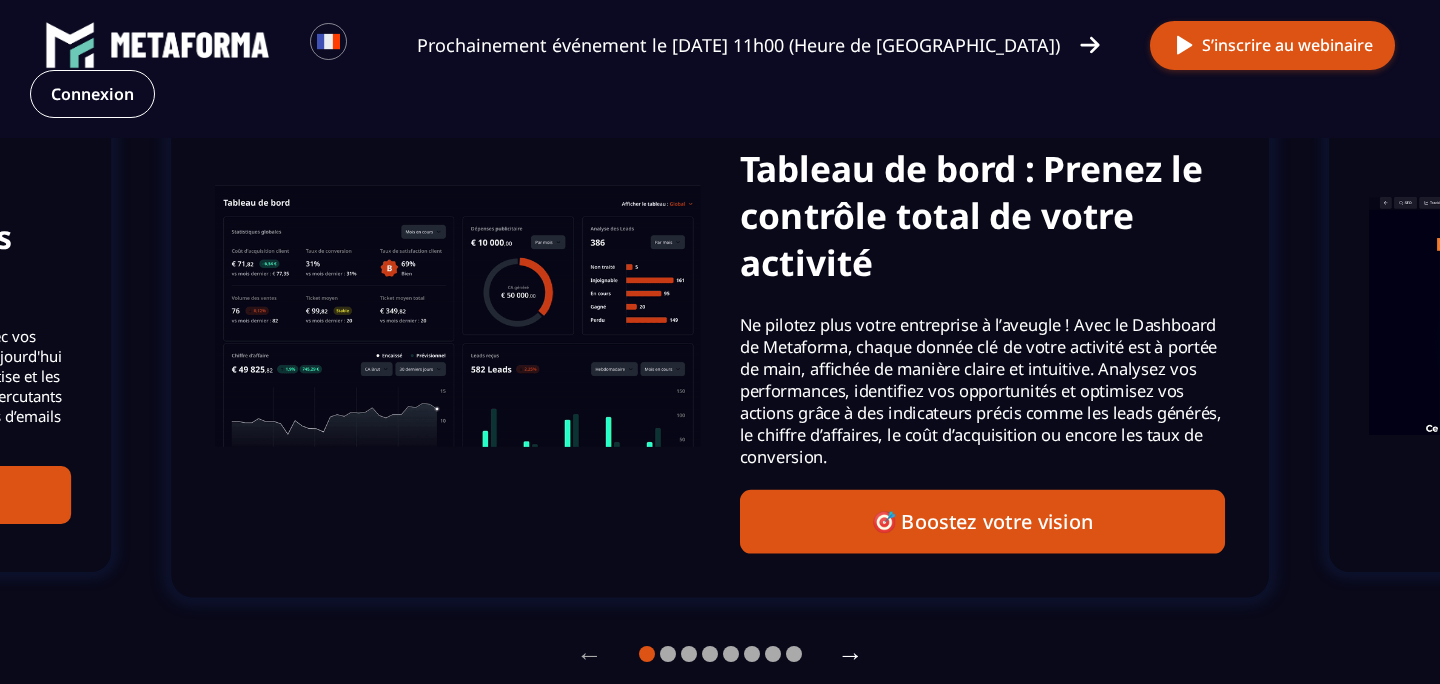 click on "→" at bounding box center [851, 654] 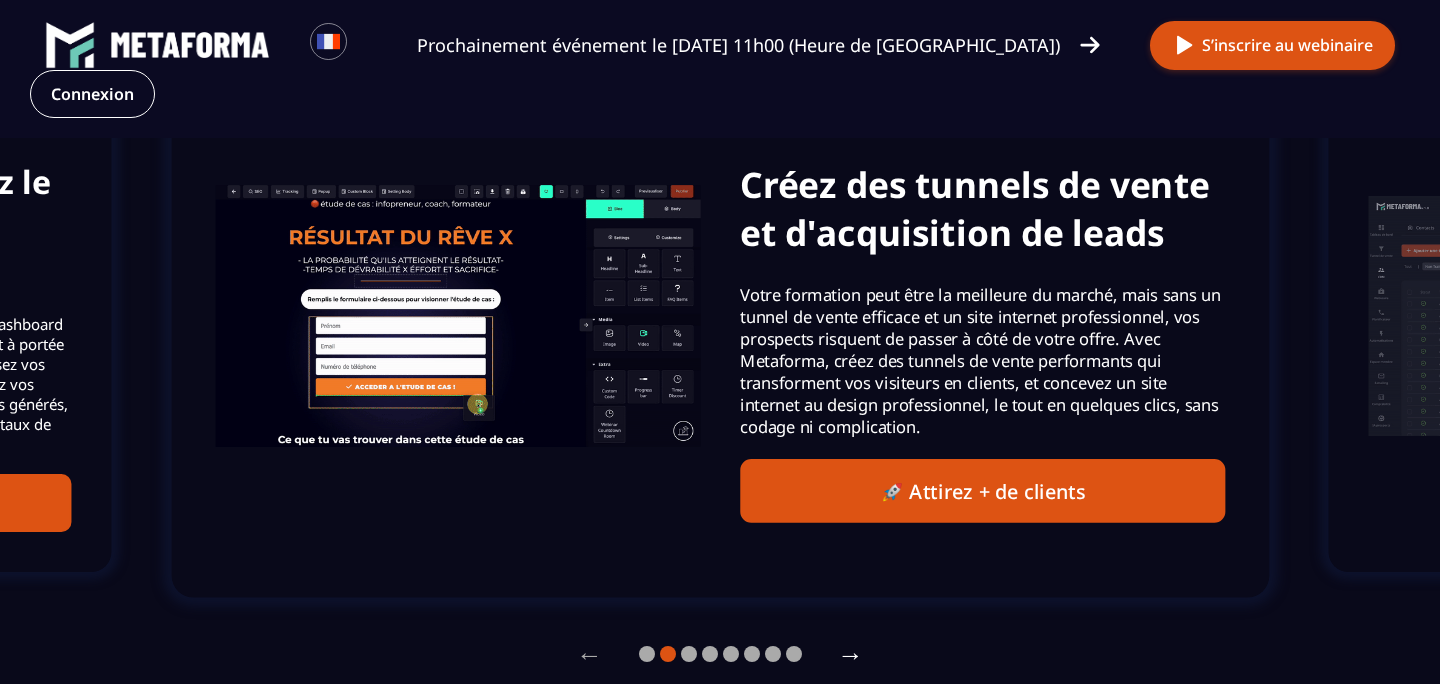 click on "→" at bounding box center [851, 654] 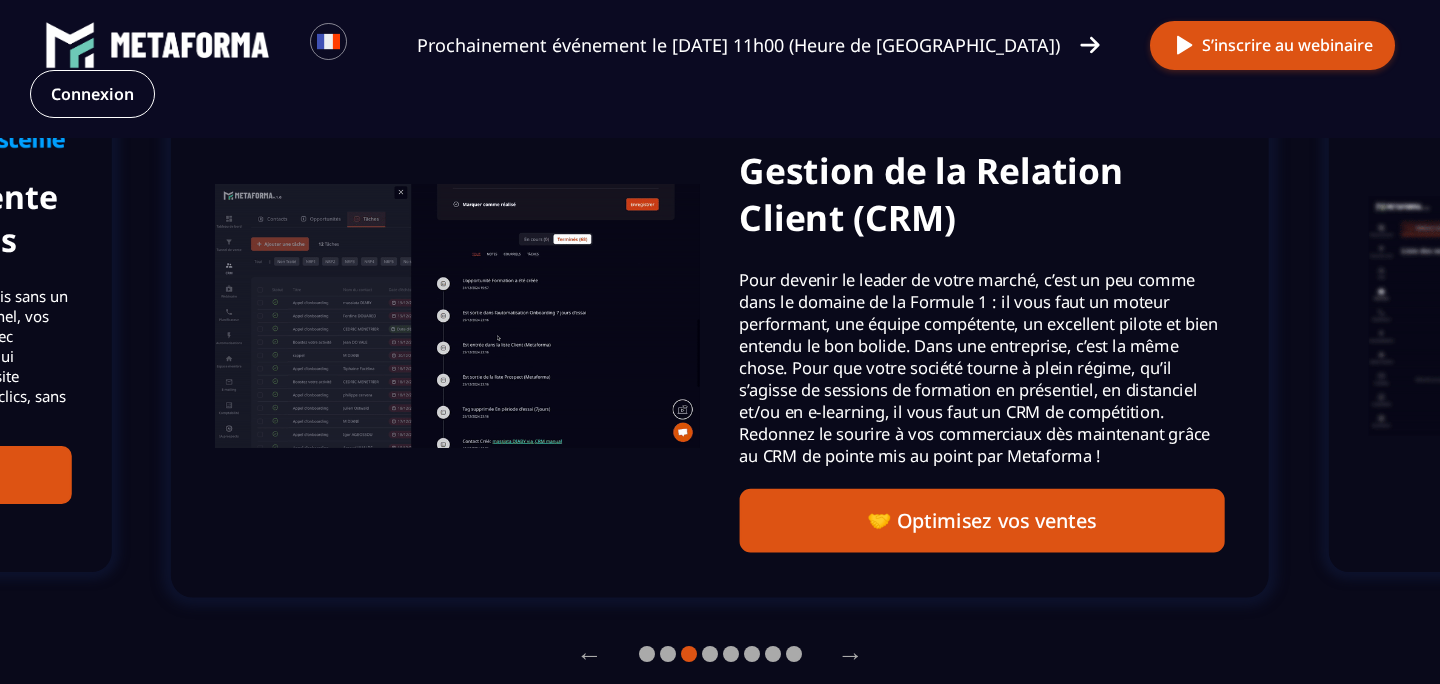 type 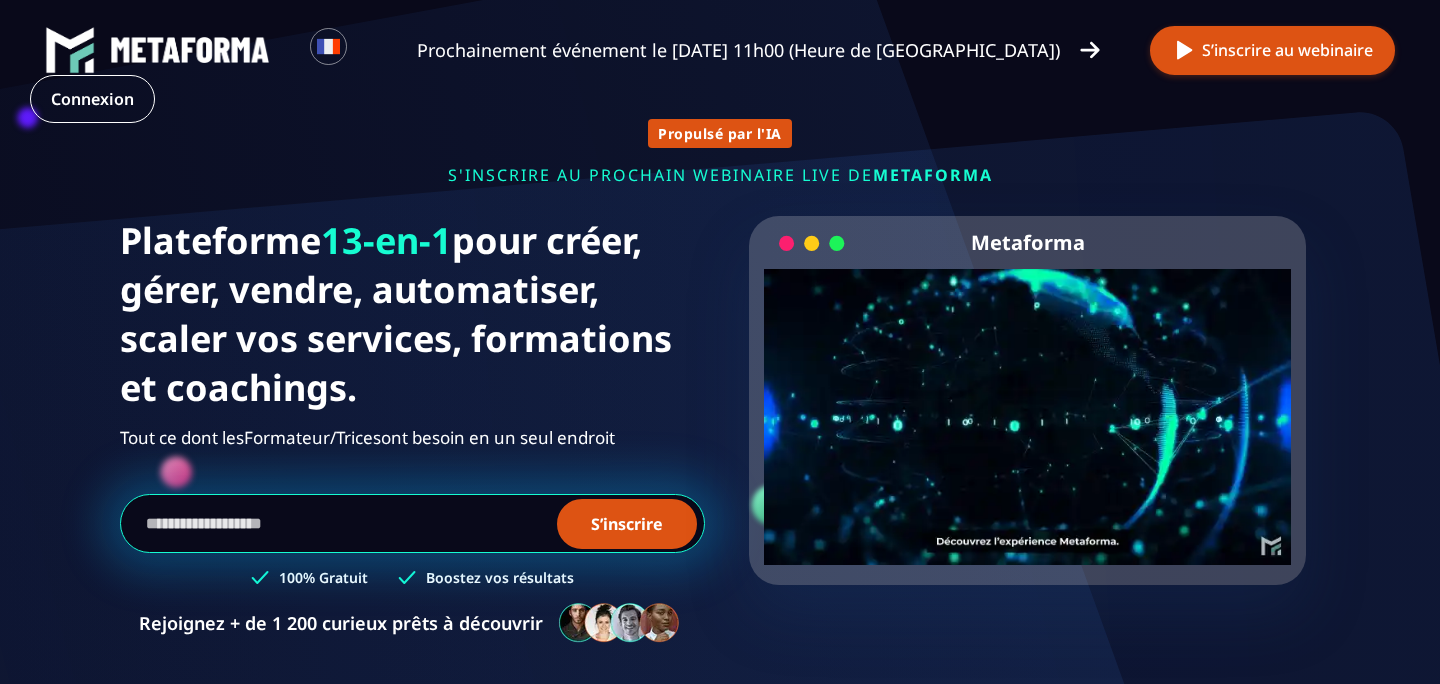 scroll, scrollTop: 0, scrollLeft: 0, axis: both 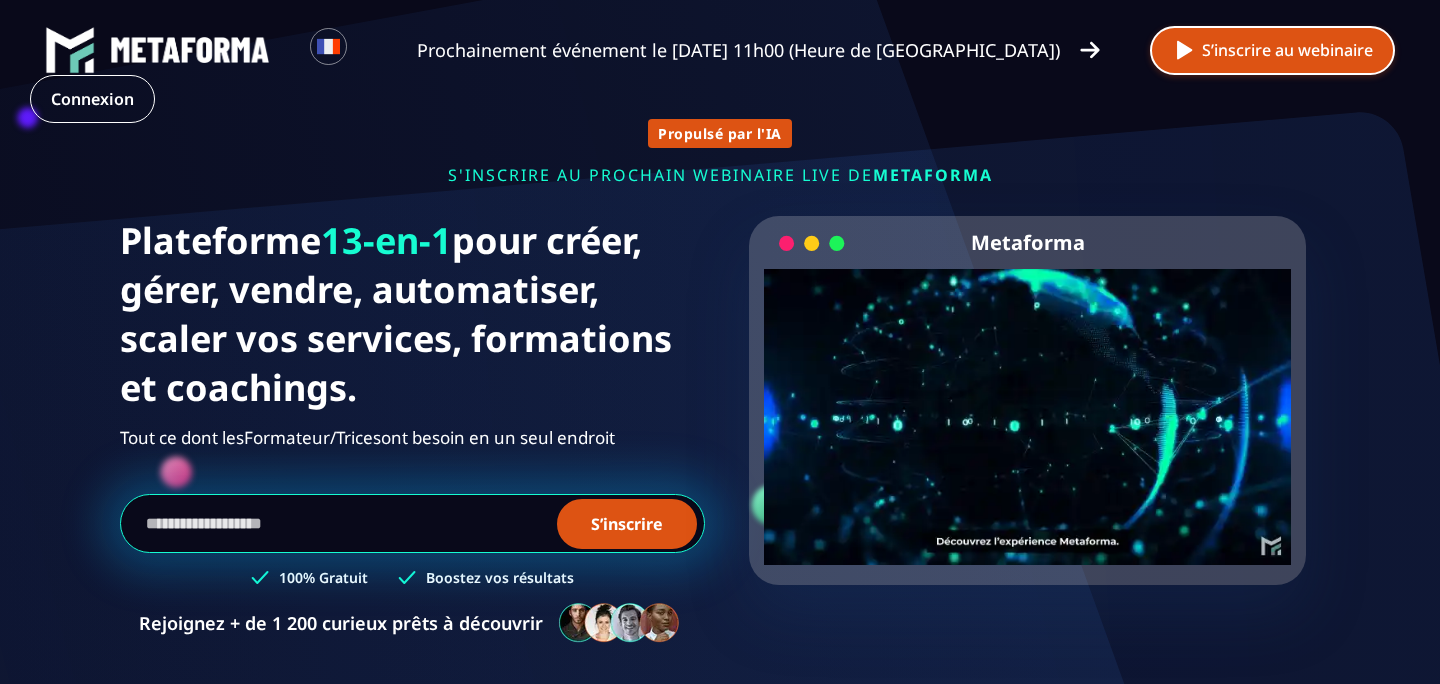 click on "S’inscrire au webinaire" at bounding box center [1272, 50] 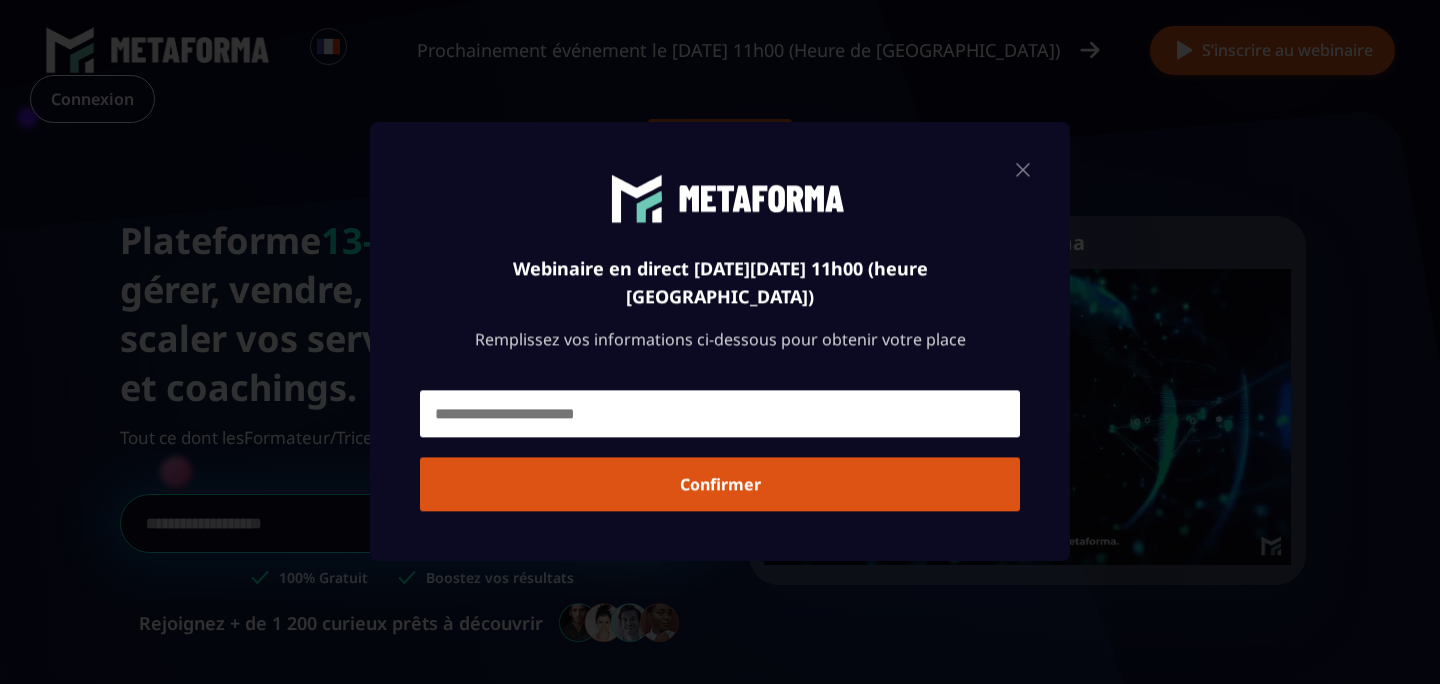 click at bounding box center (720, 414) 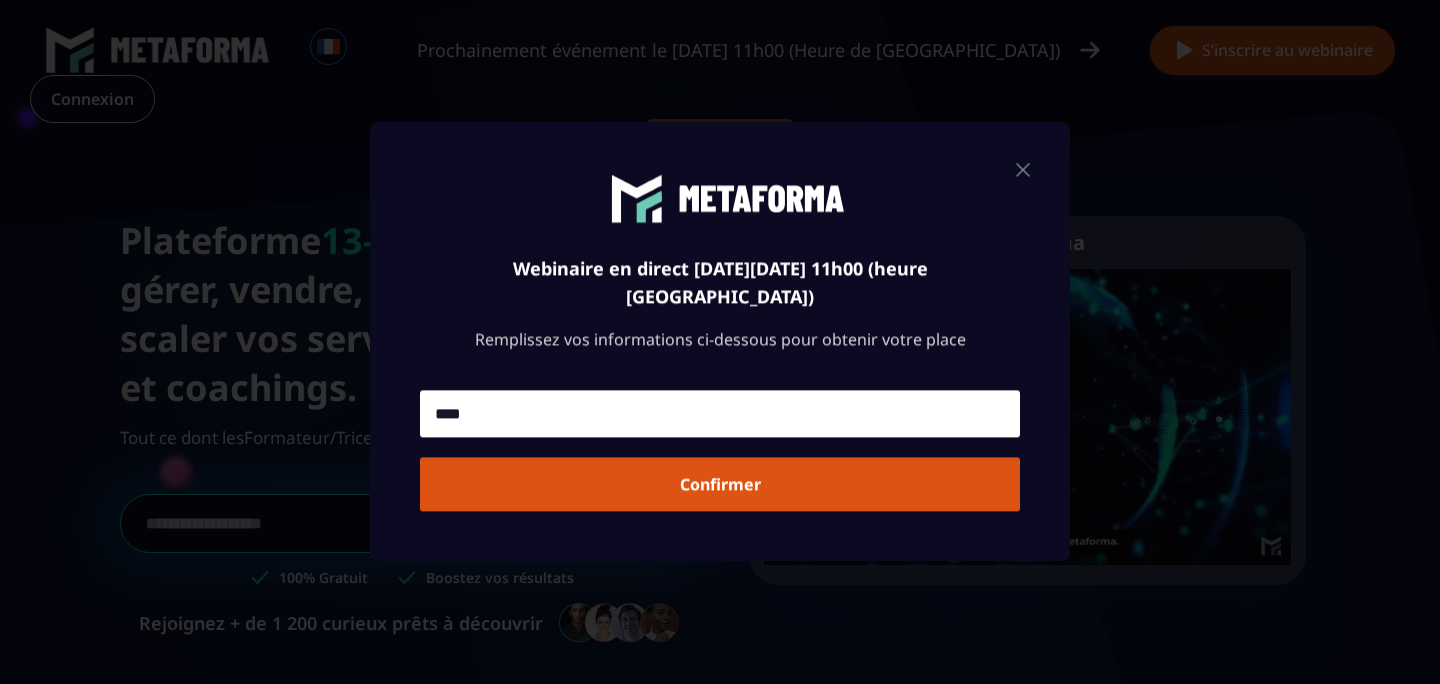 type on "**********" 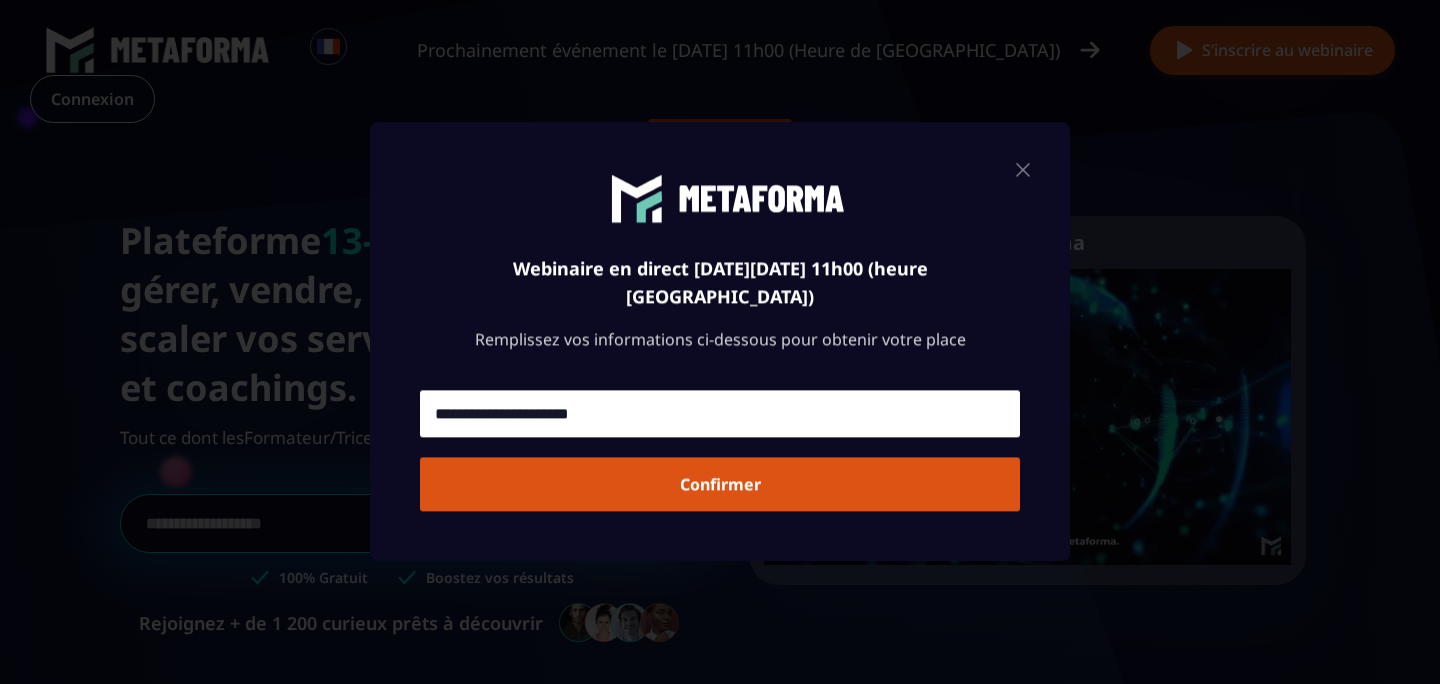 click on "Confirmer" at bounding box center (720, 485) 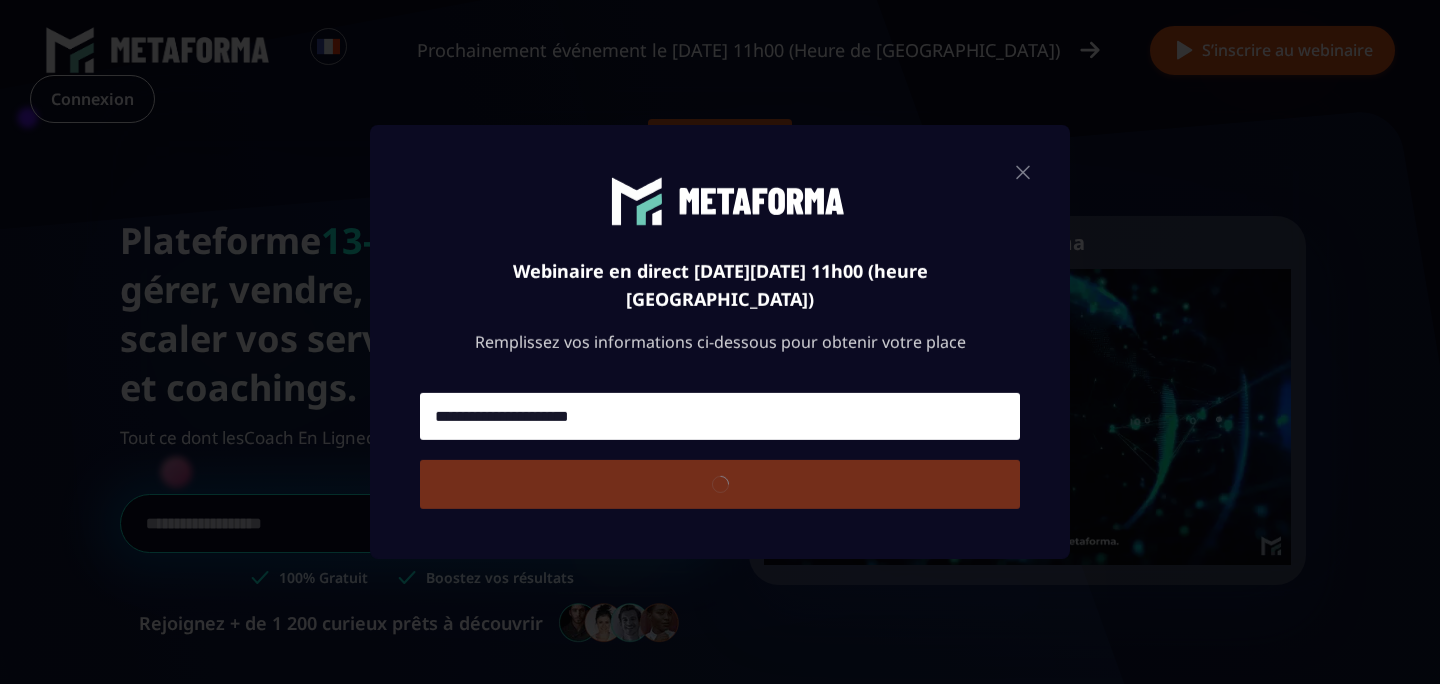 type 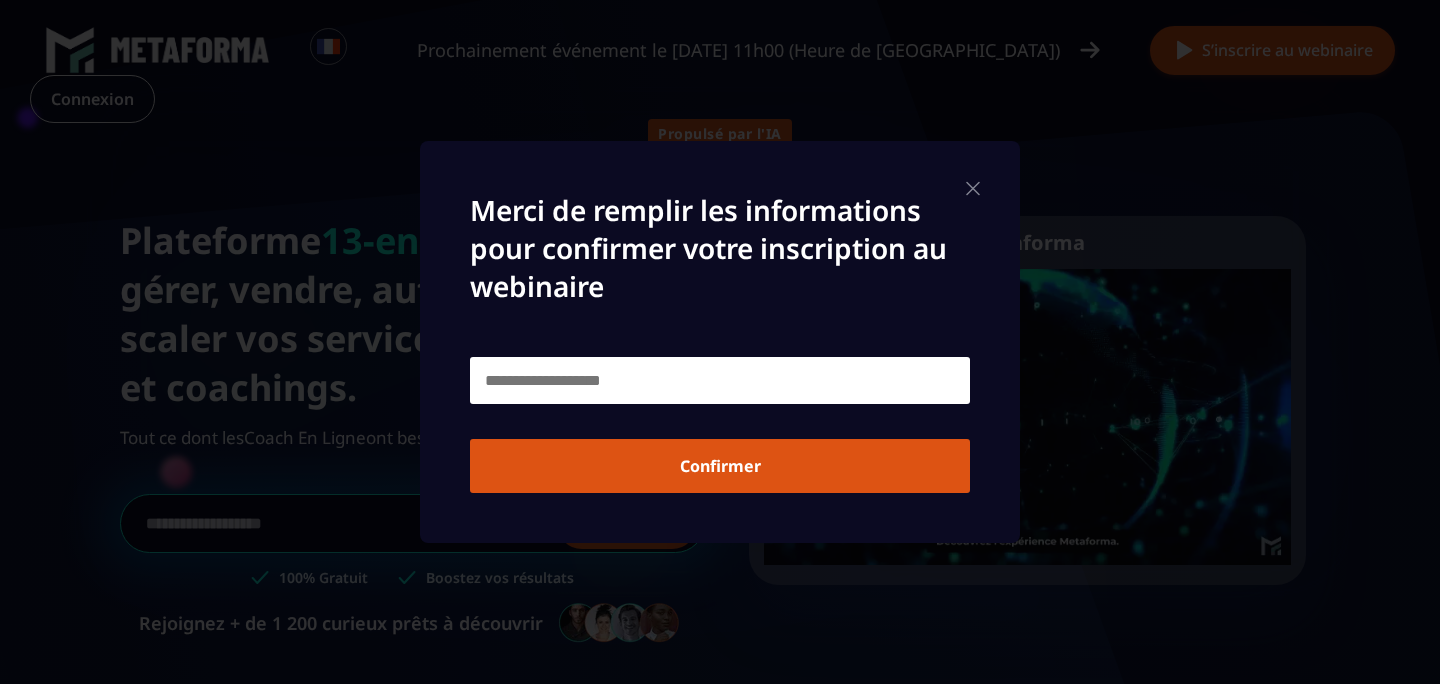 click at bounding box center (720, 380) 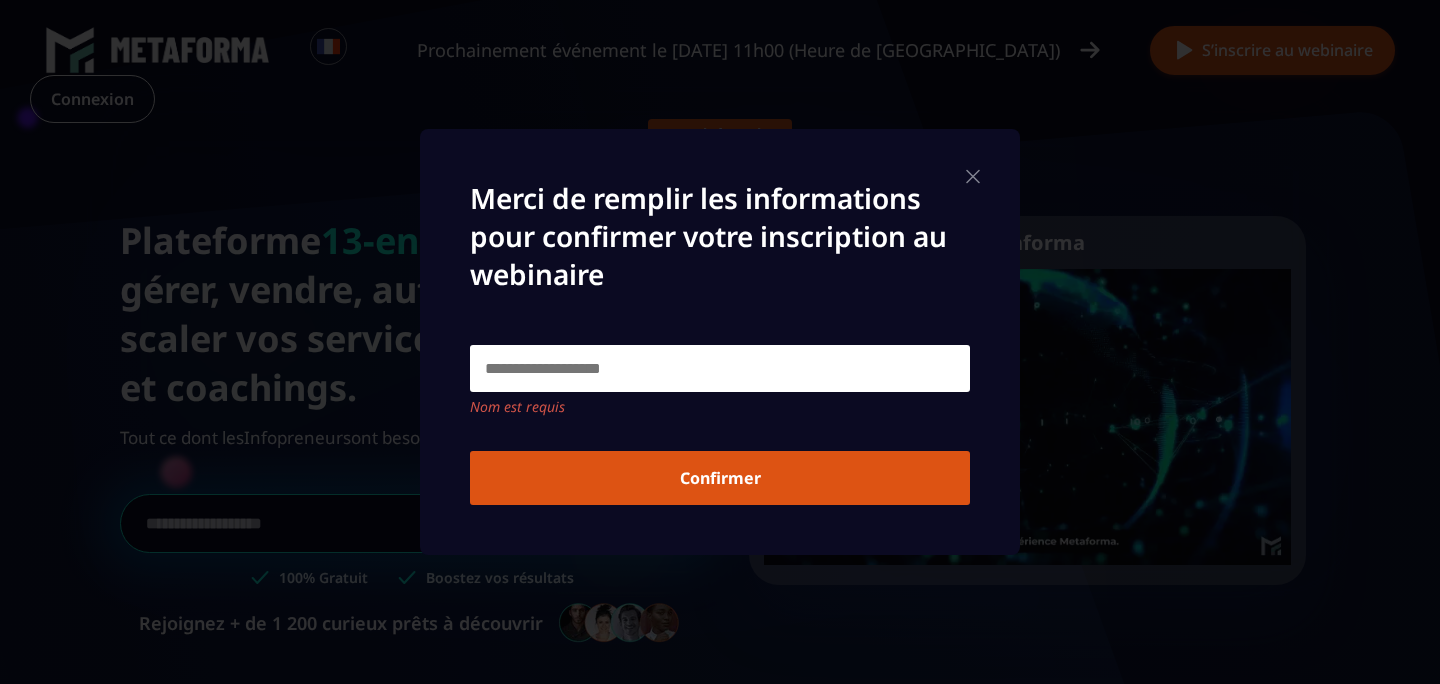 click on "Merci de remplir les informations pour confirmer votre inscription au webinaire" at bounding box center [720, 259] 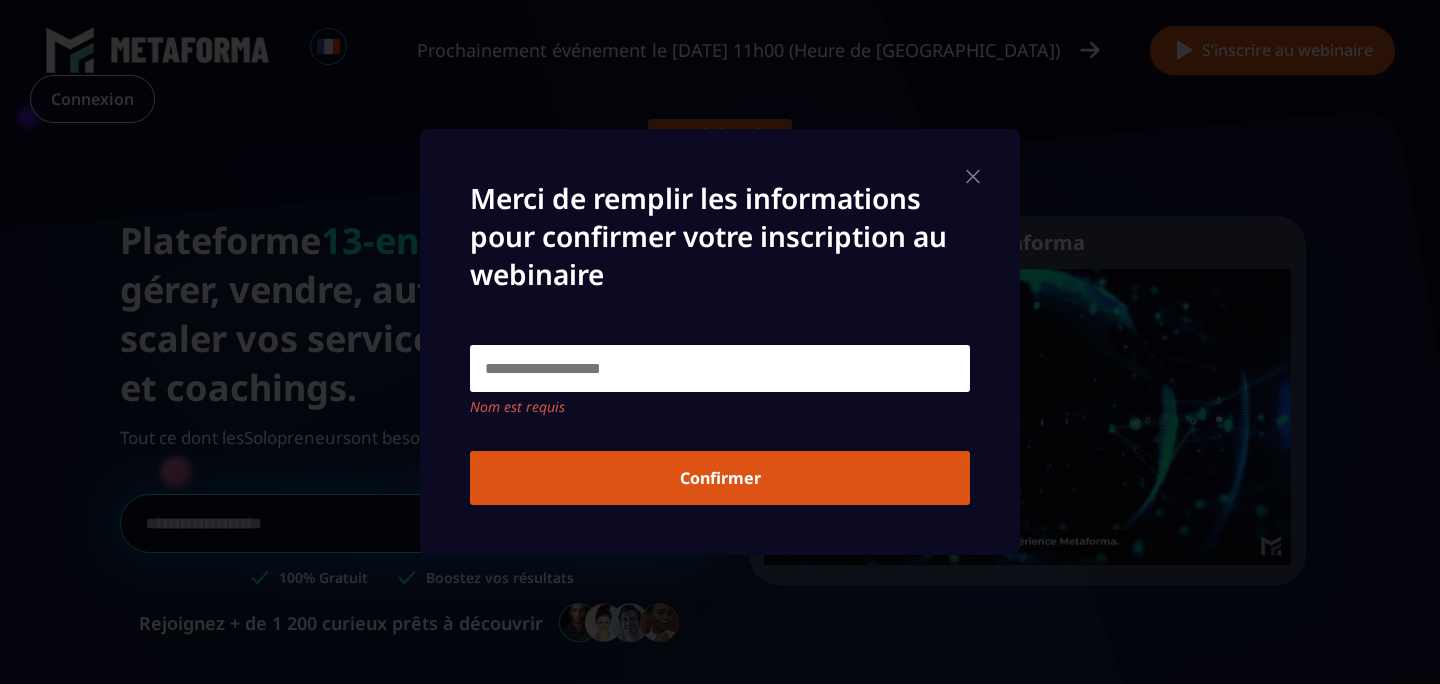 click at bounding box center (973, 176) 